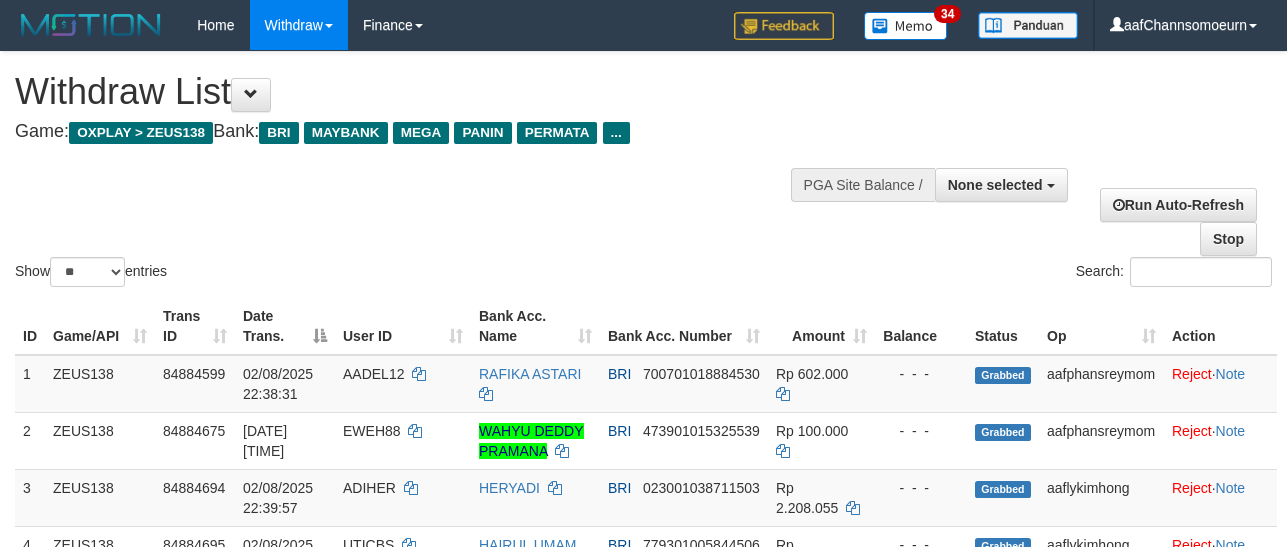 select 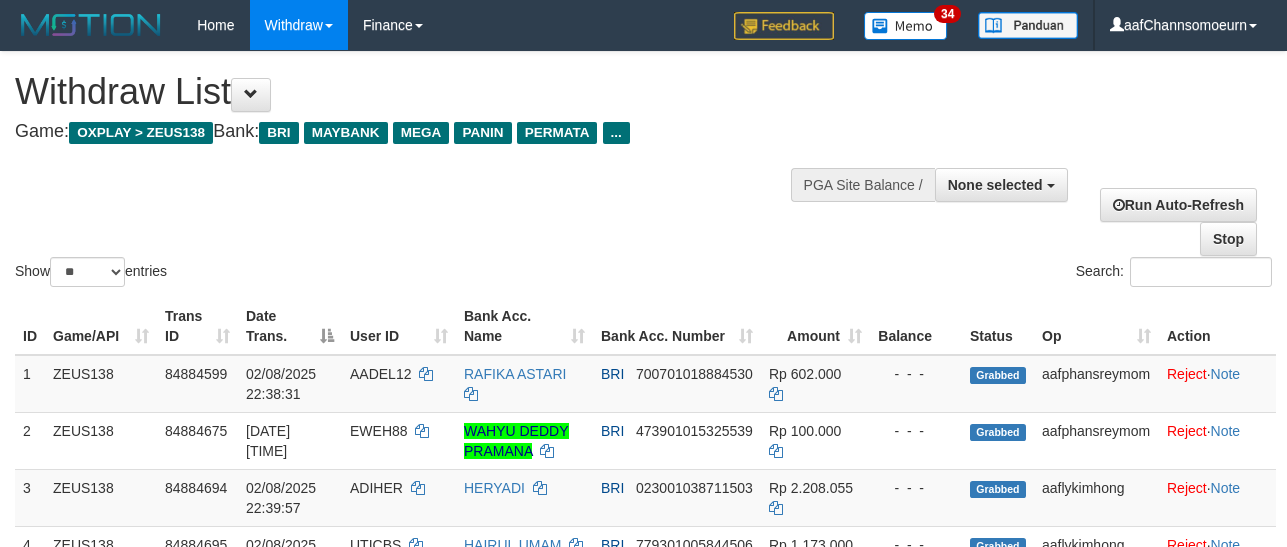 select 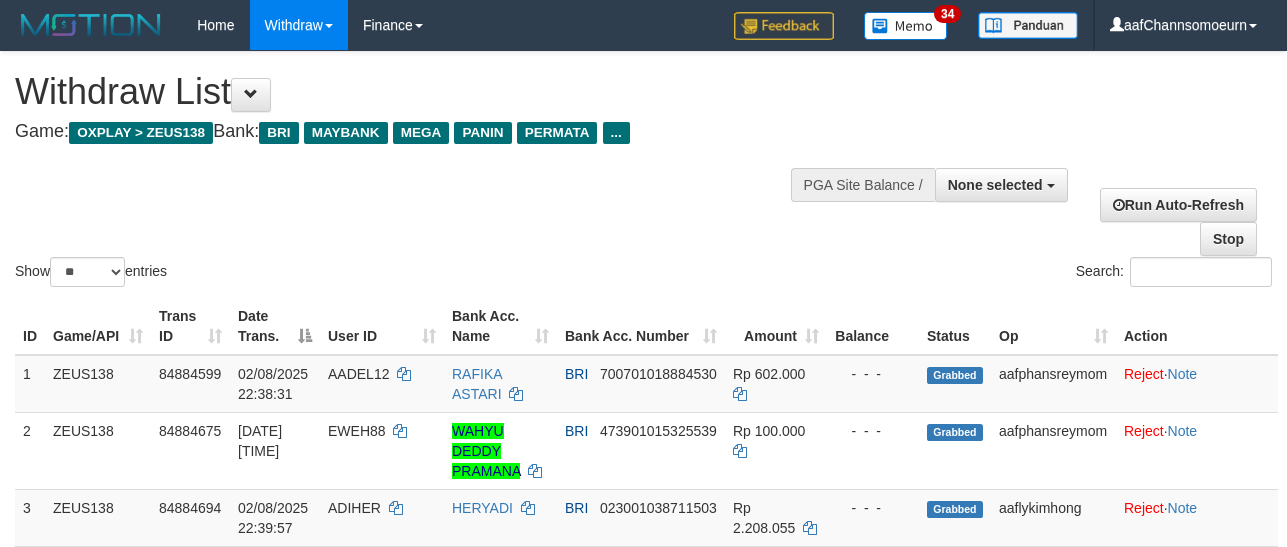 select 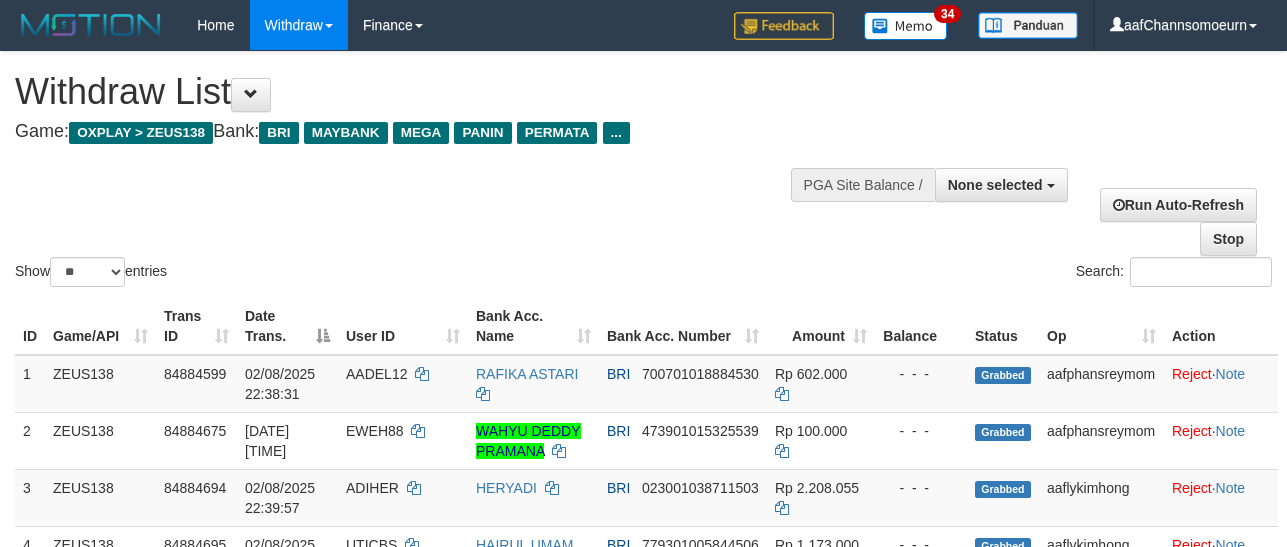 select 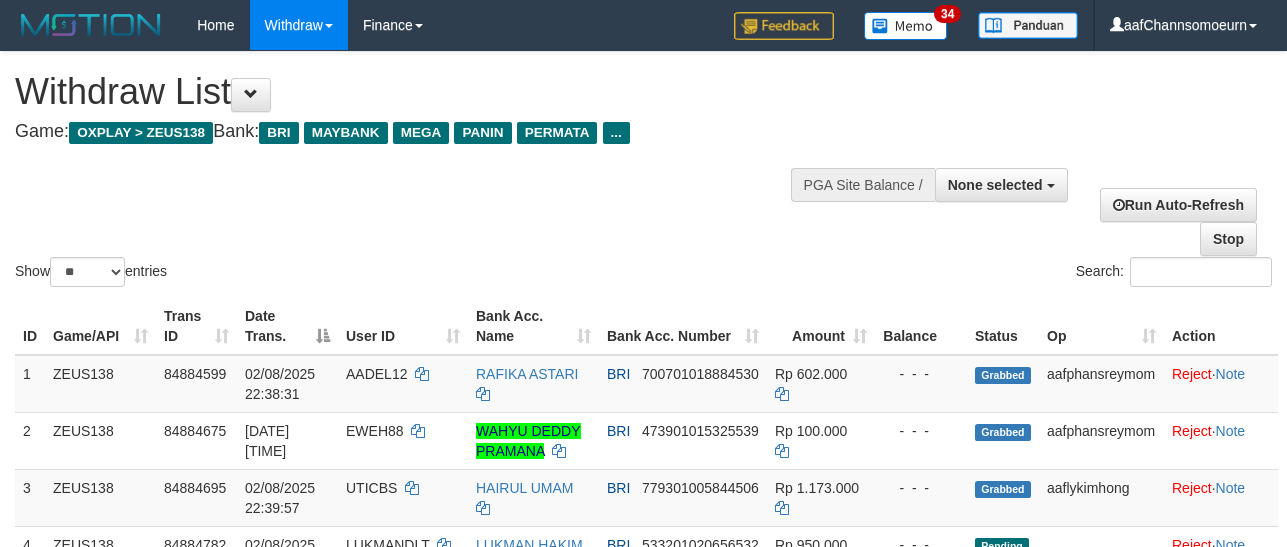 select 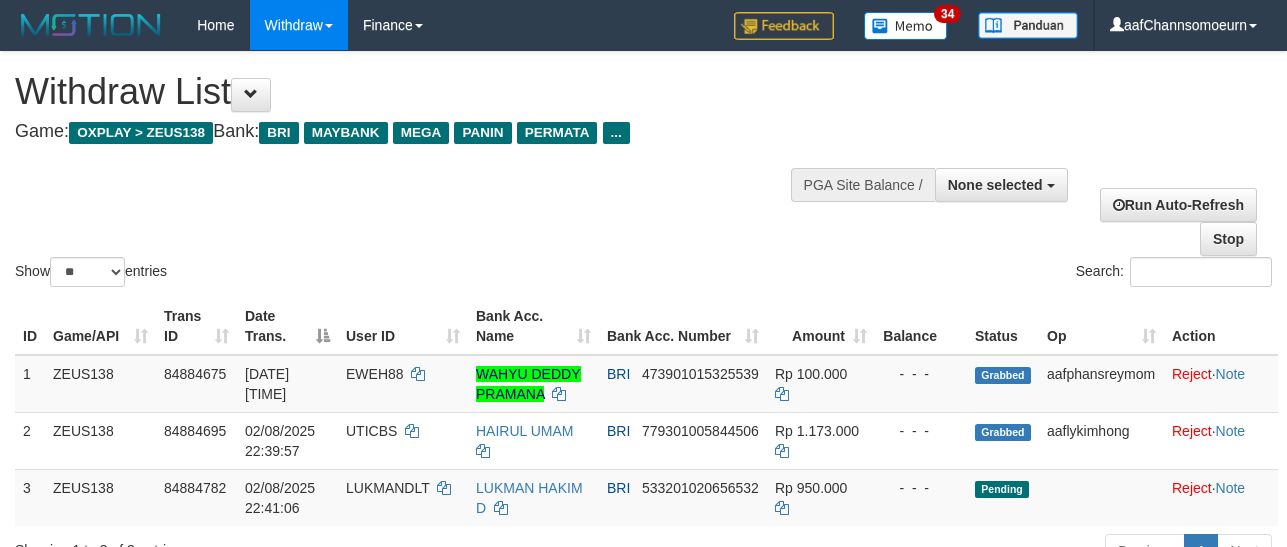 select 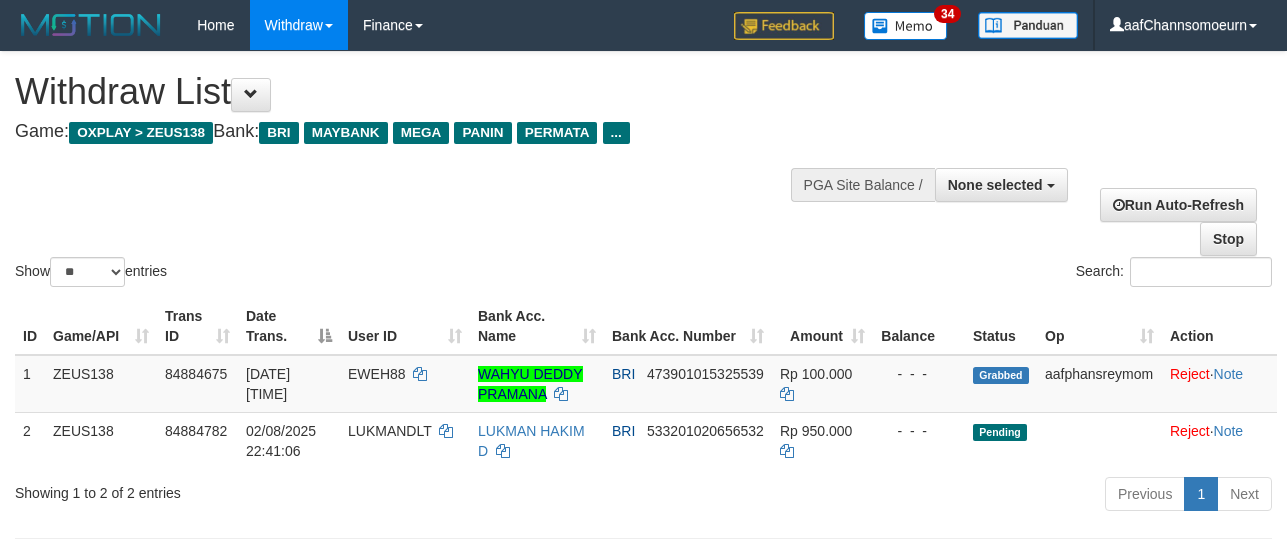 select 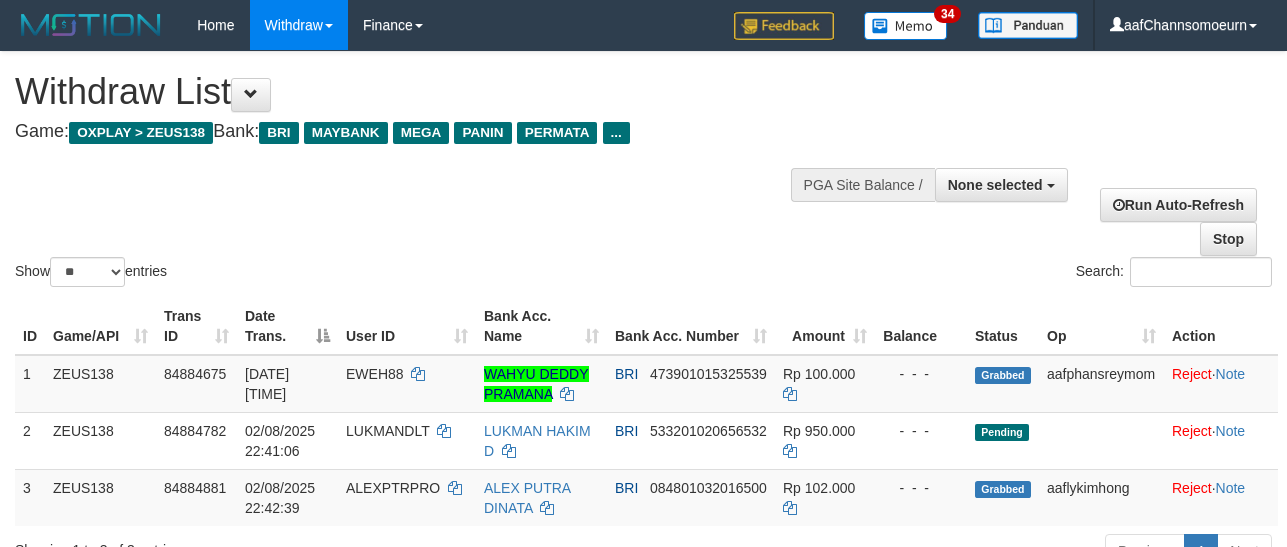 select 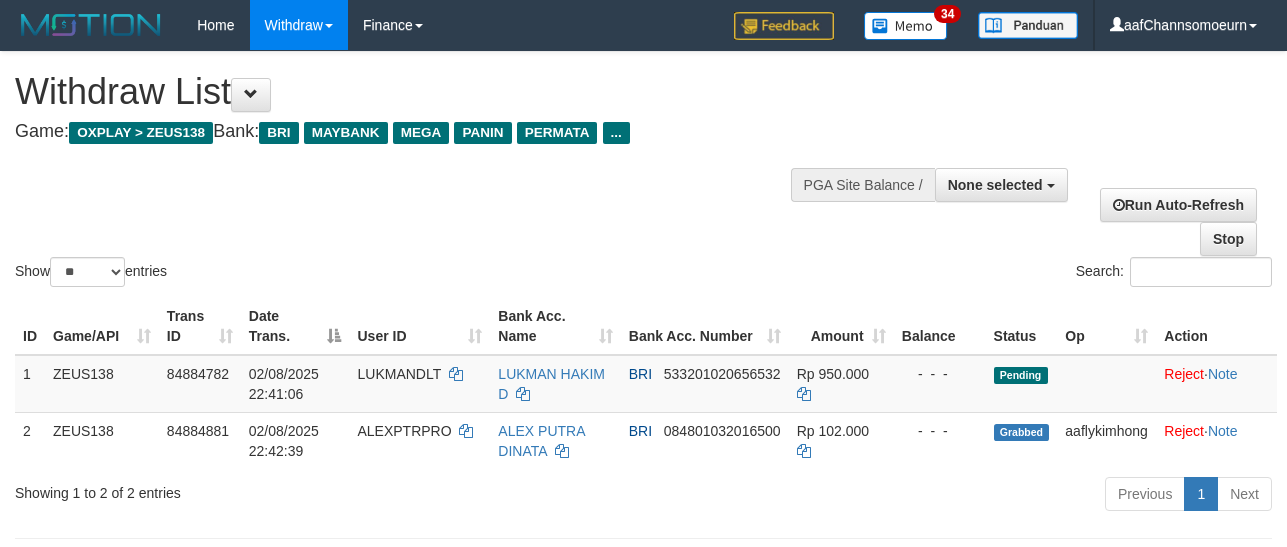 select 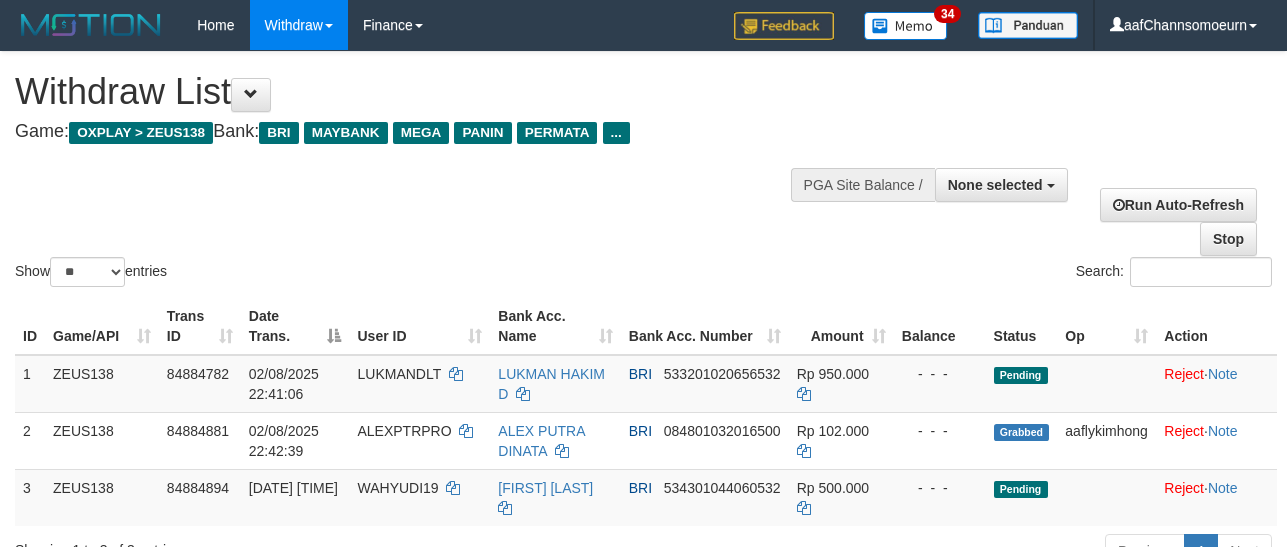 select 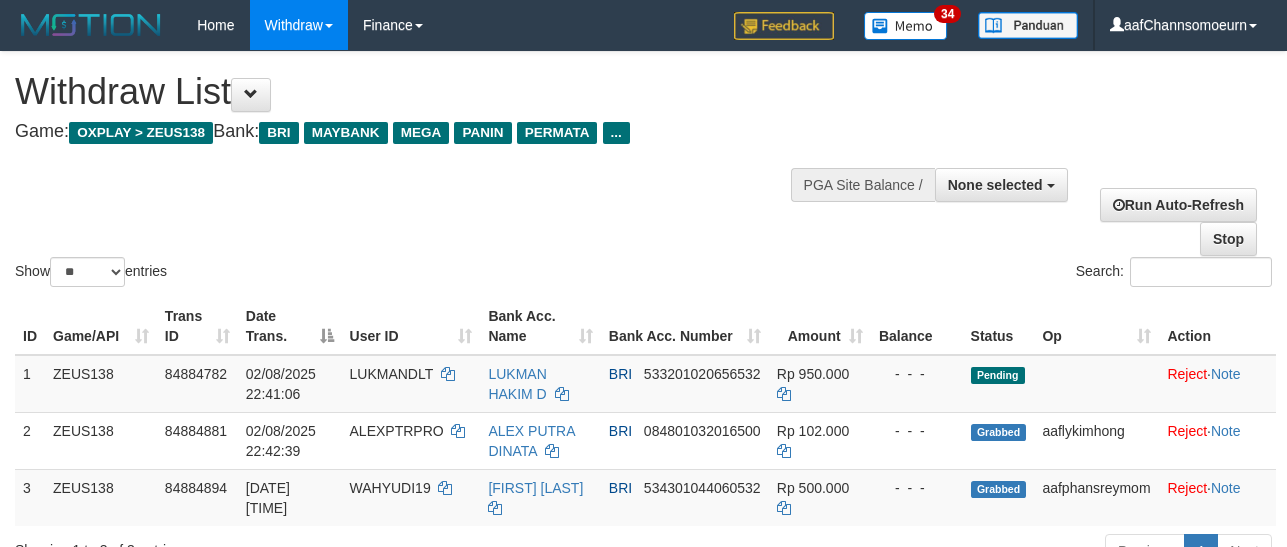 select 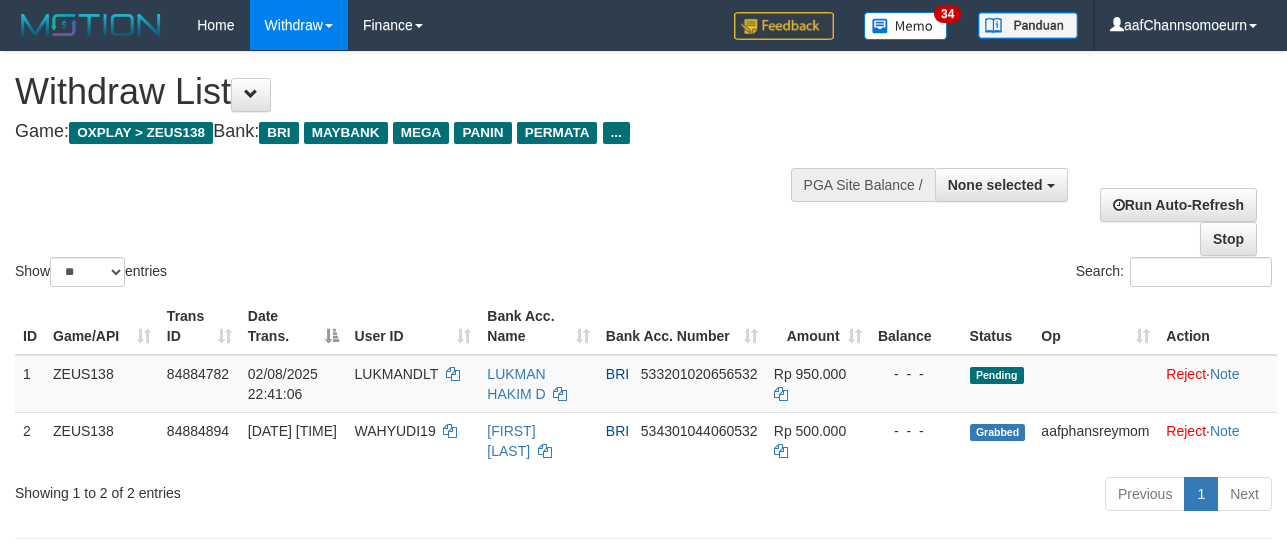 select 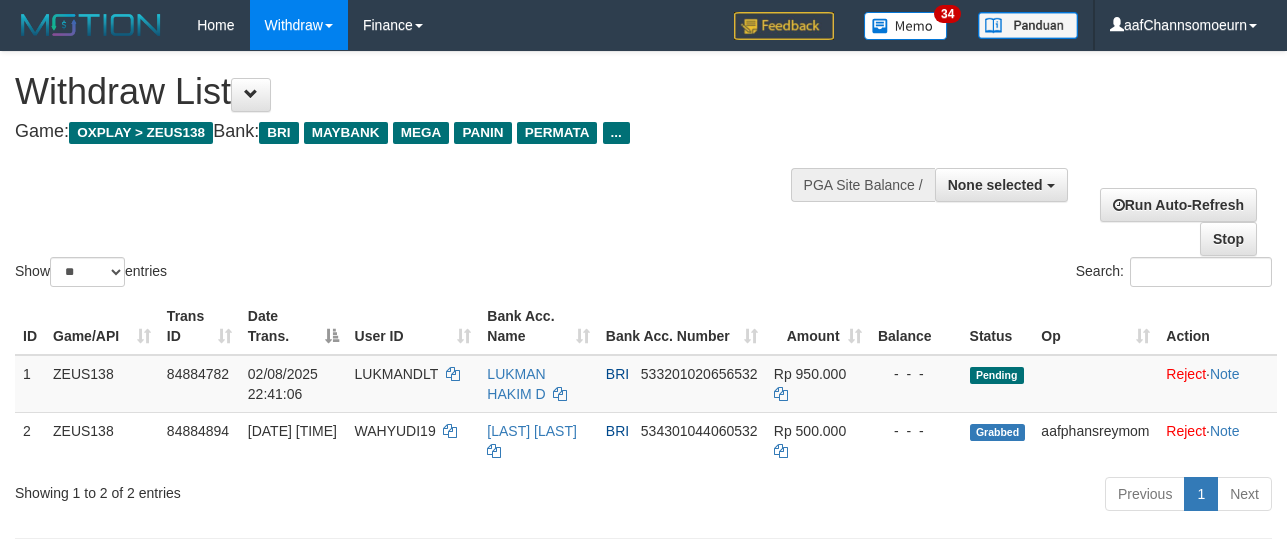 select 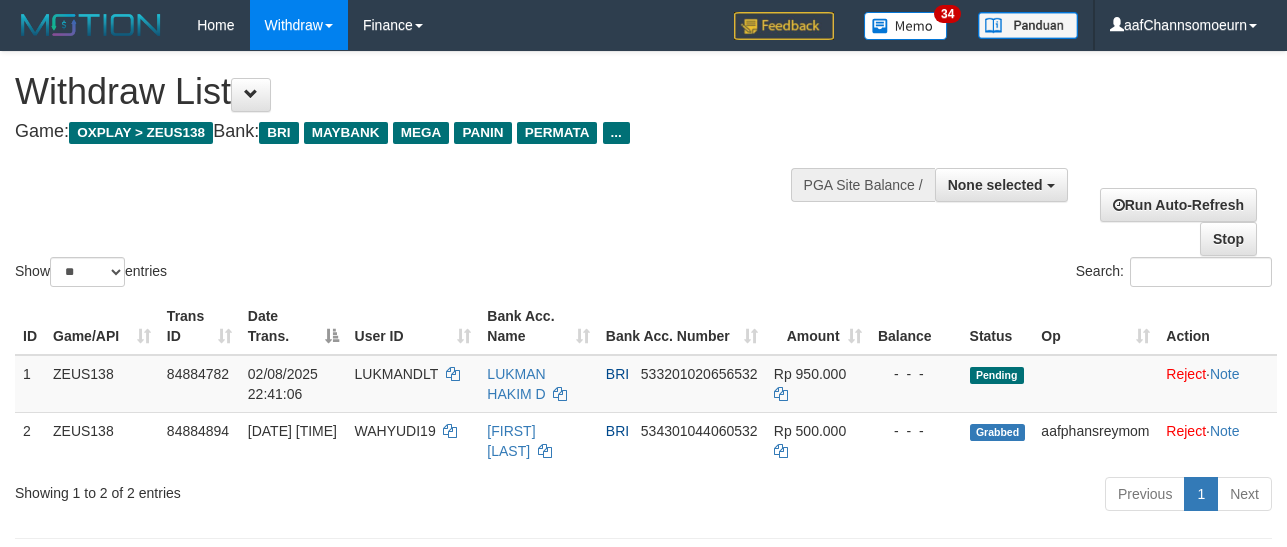 select 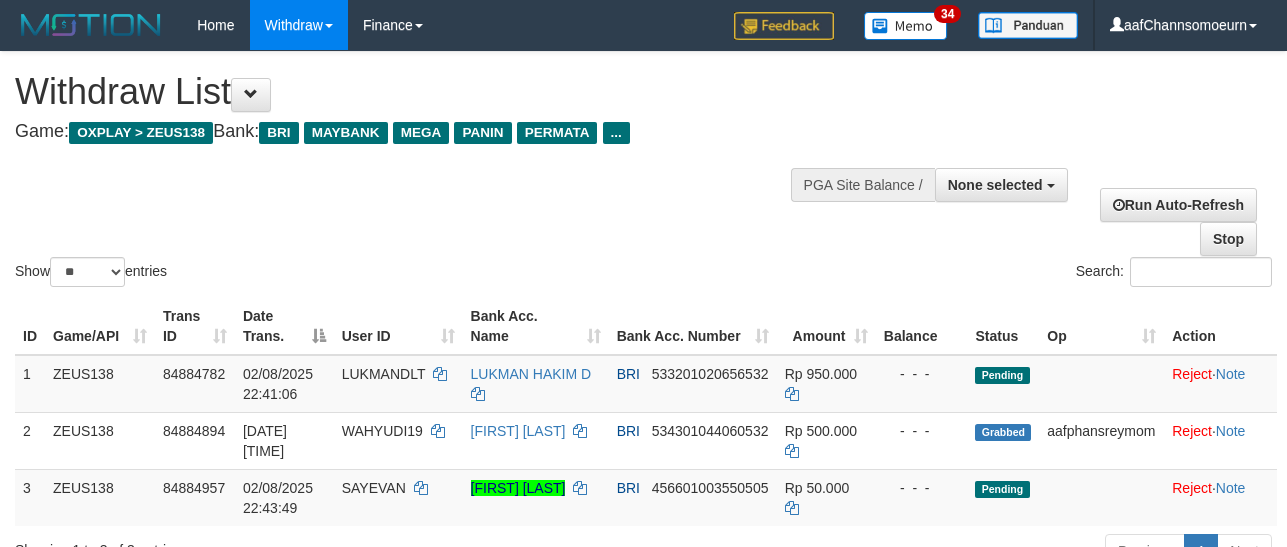 select 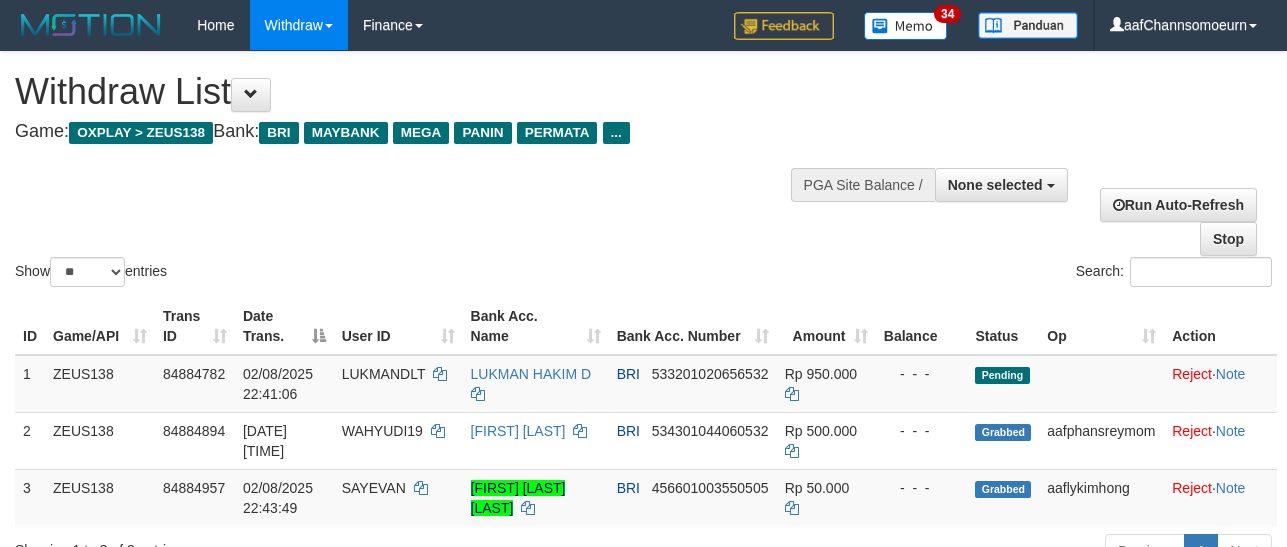 select 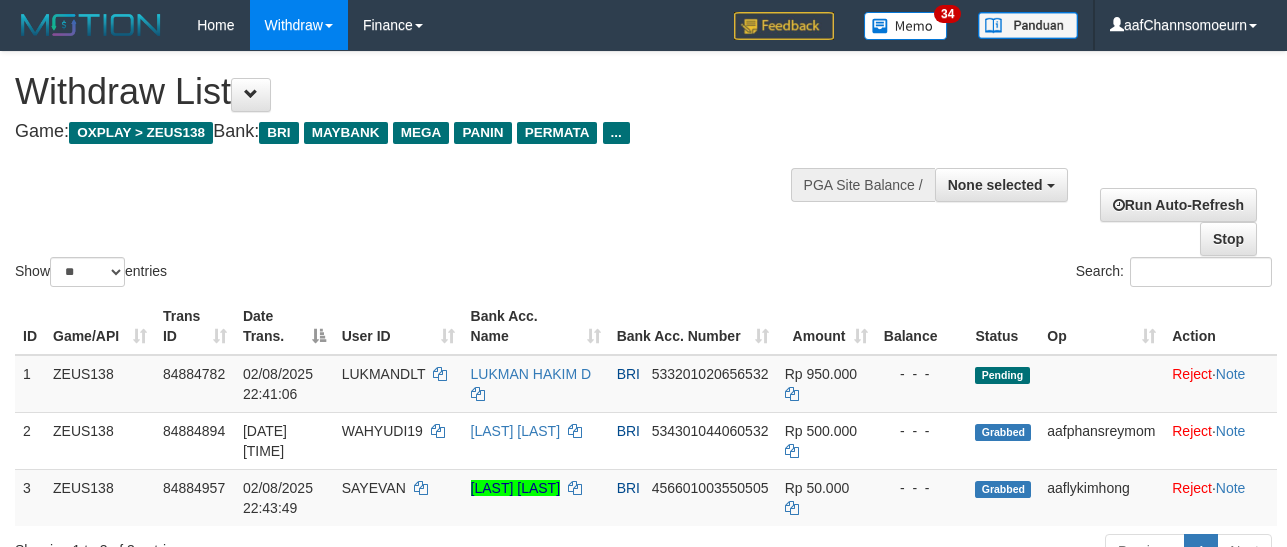 select 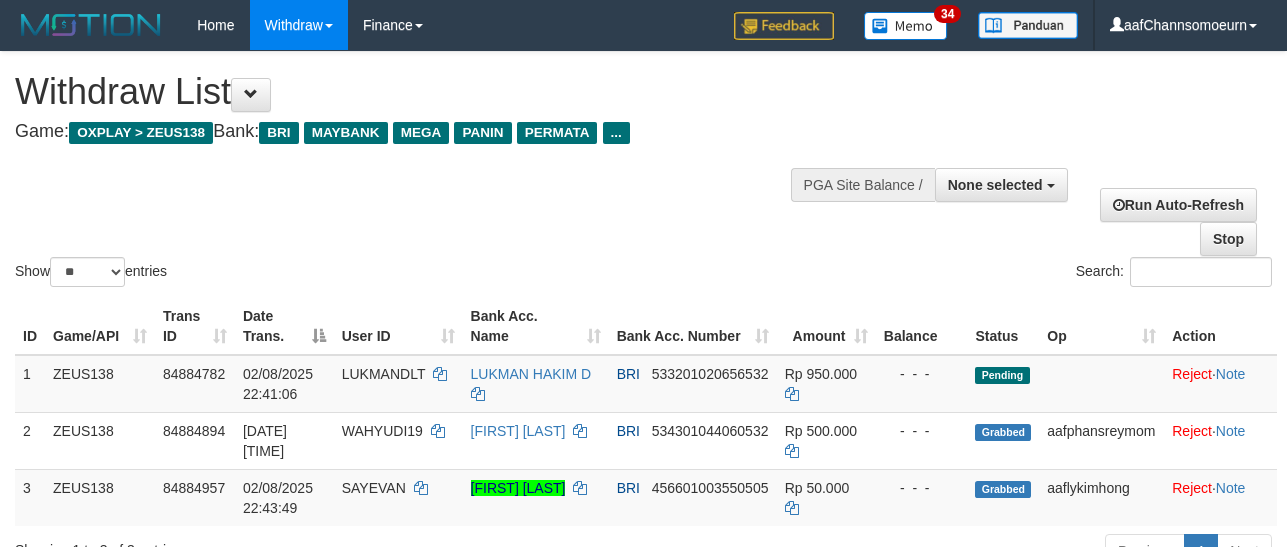 select 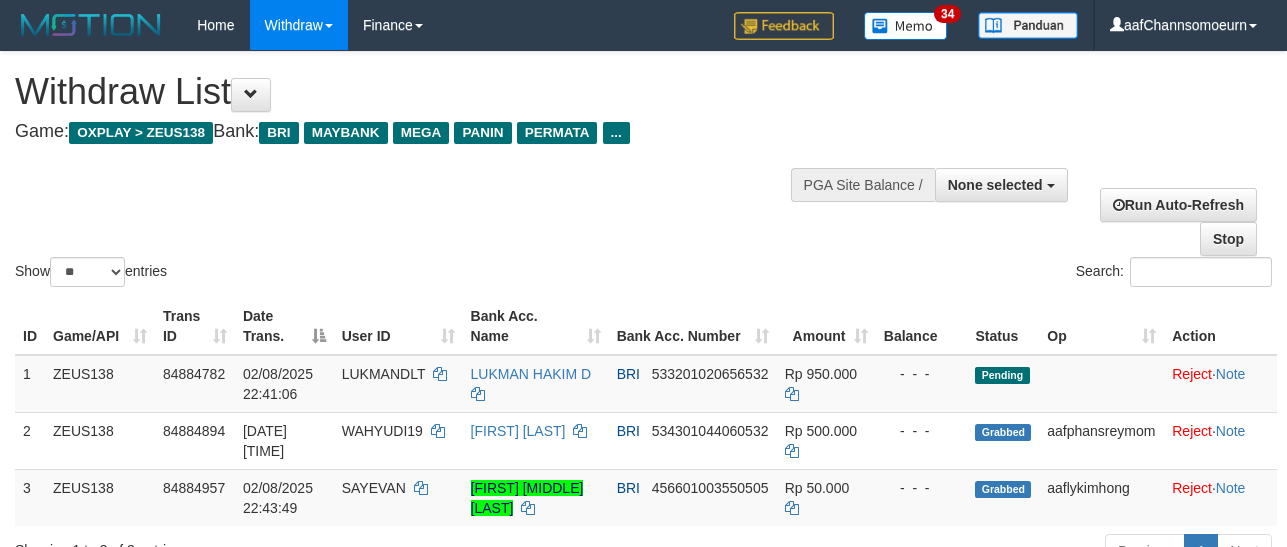 select 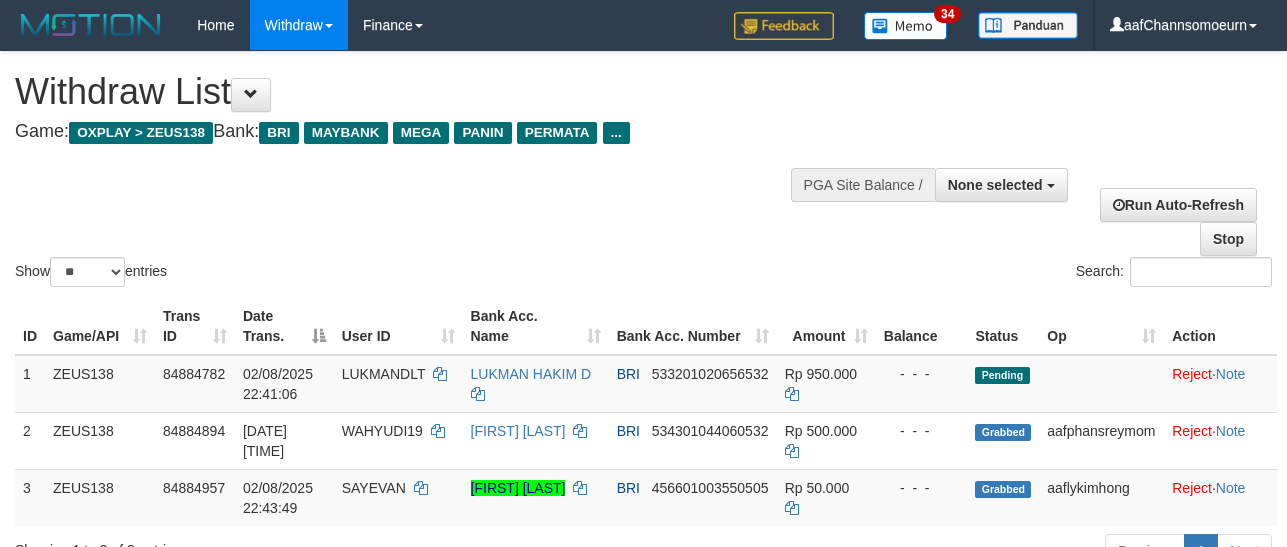 select 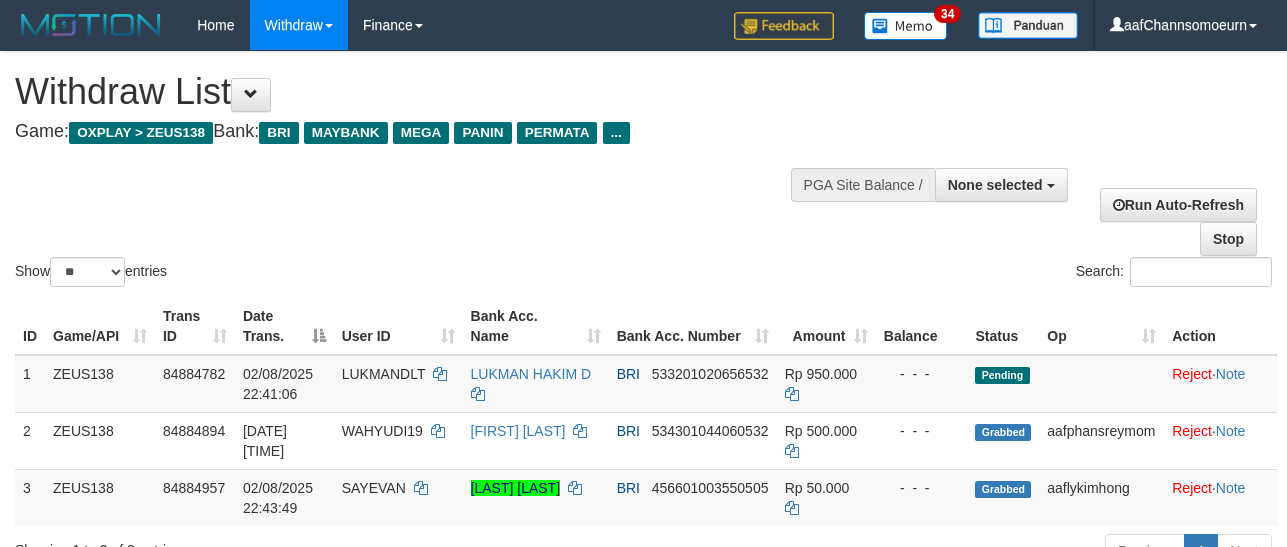 select 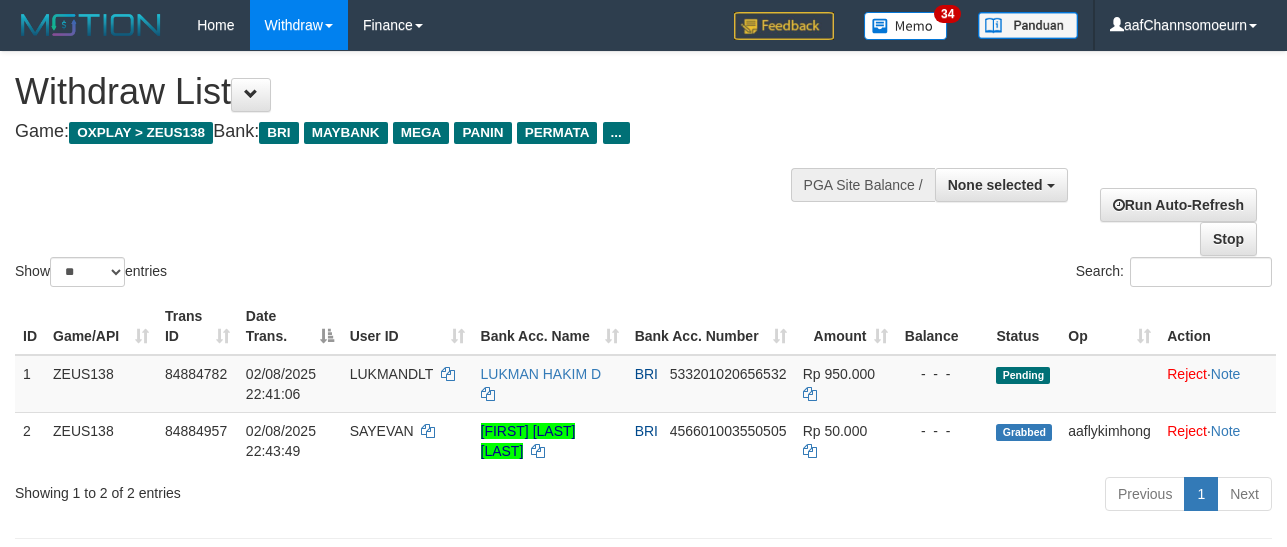 select 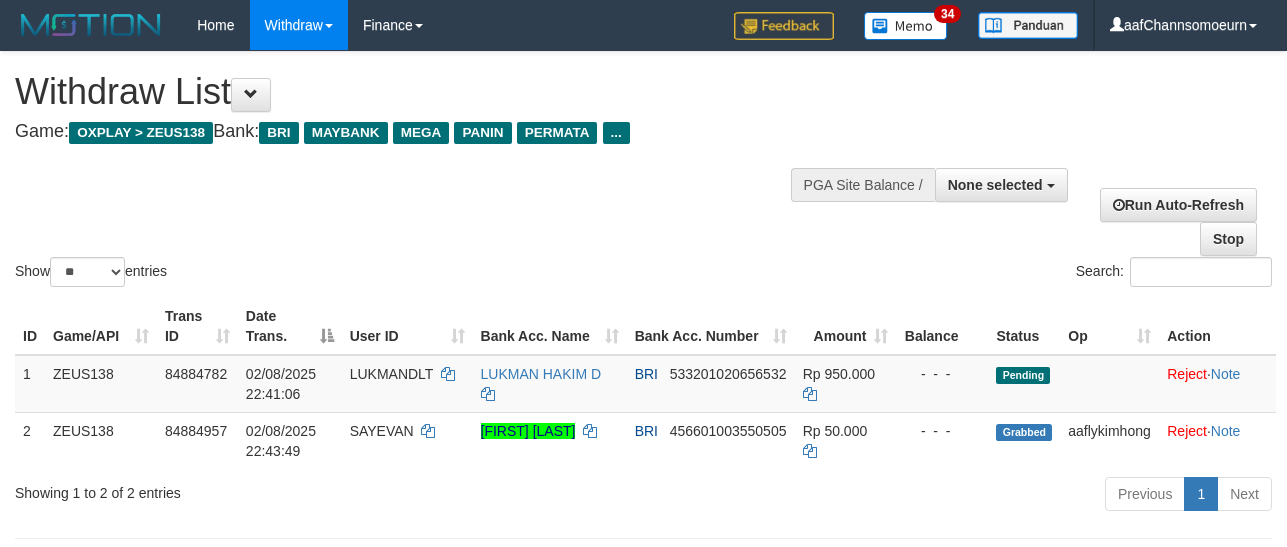 select 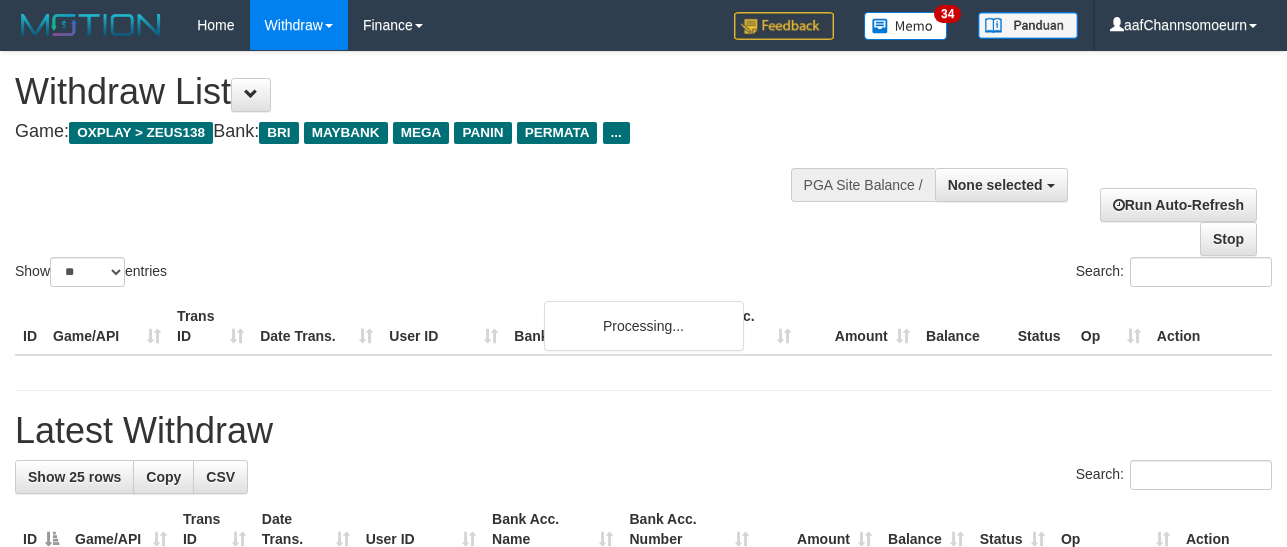 select 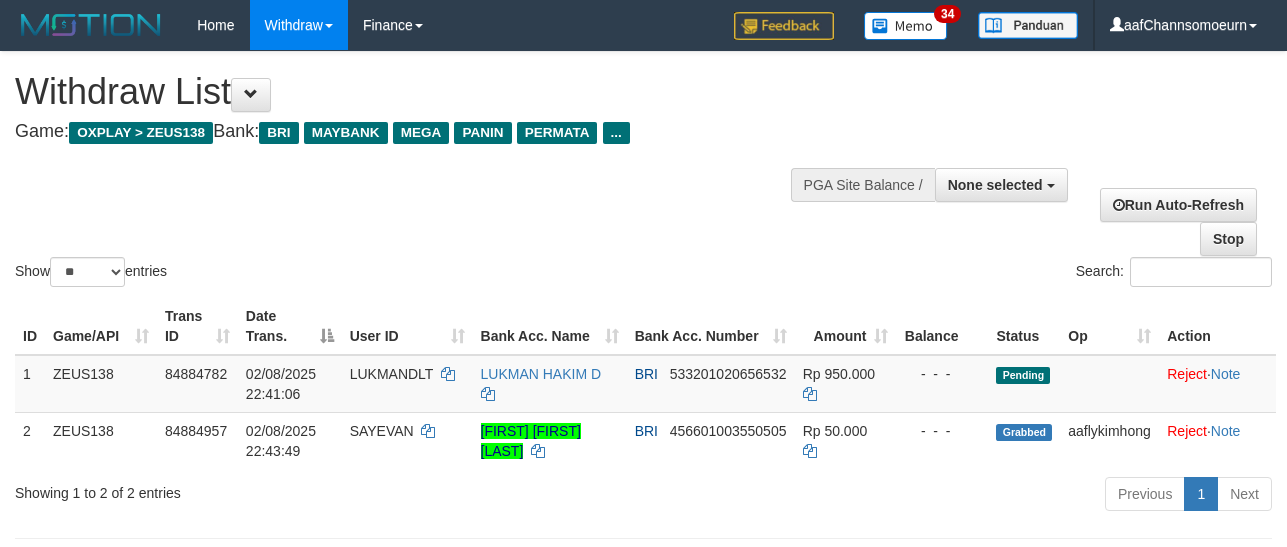 select 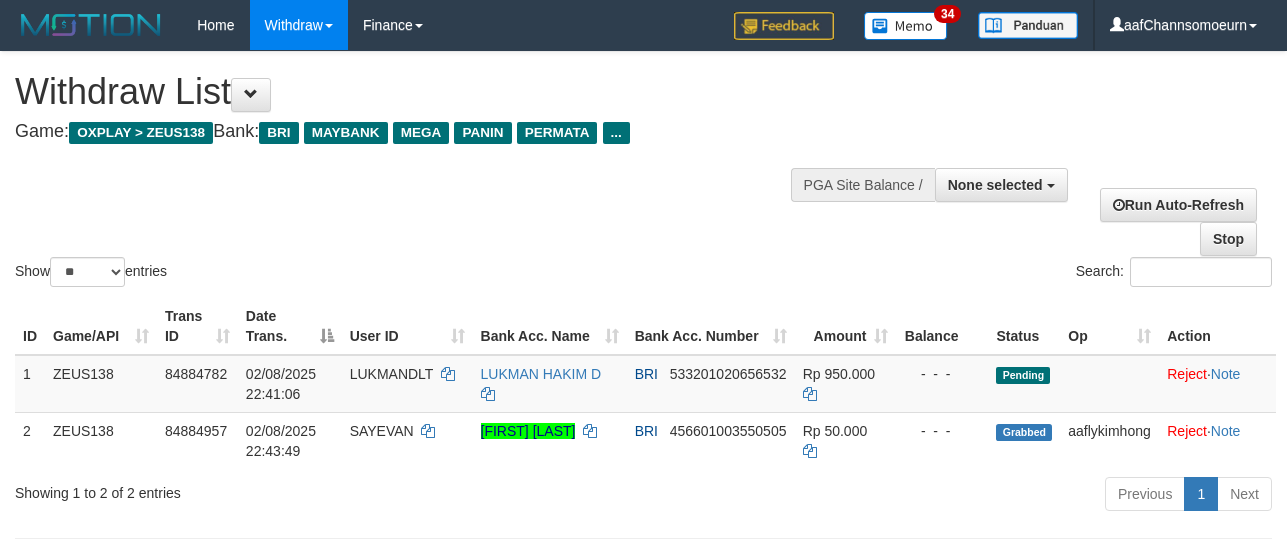 select 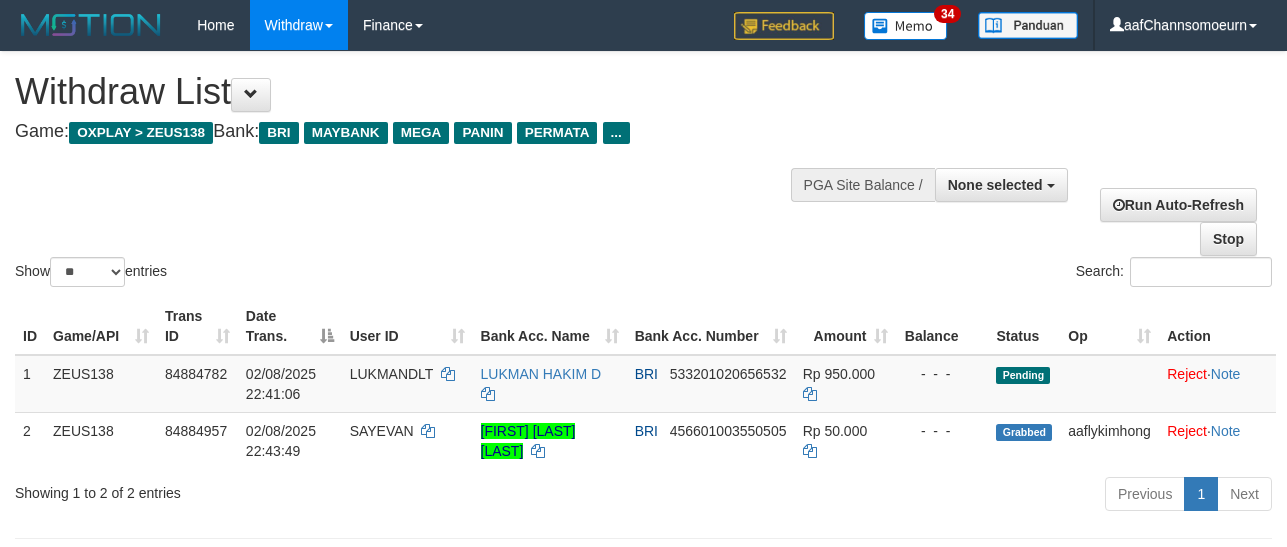 select 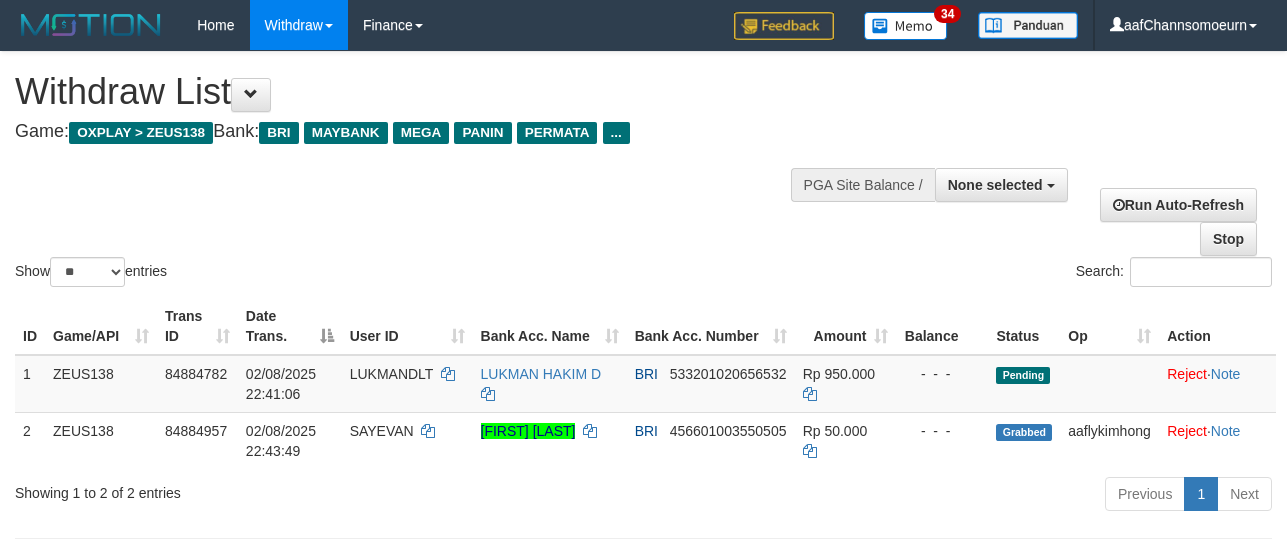 select 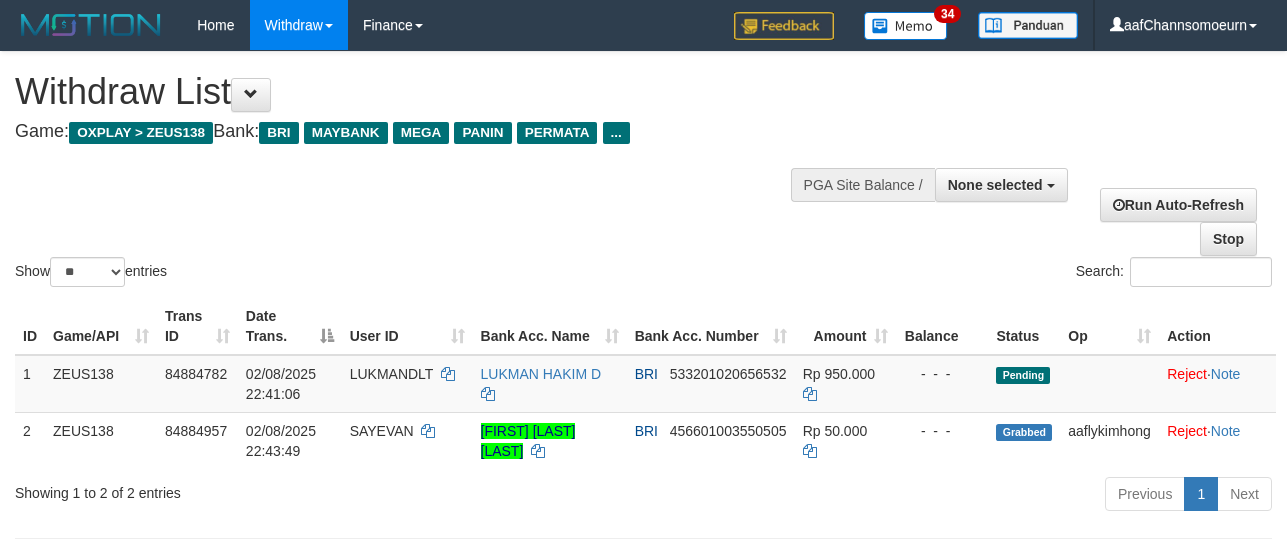 select 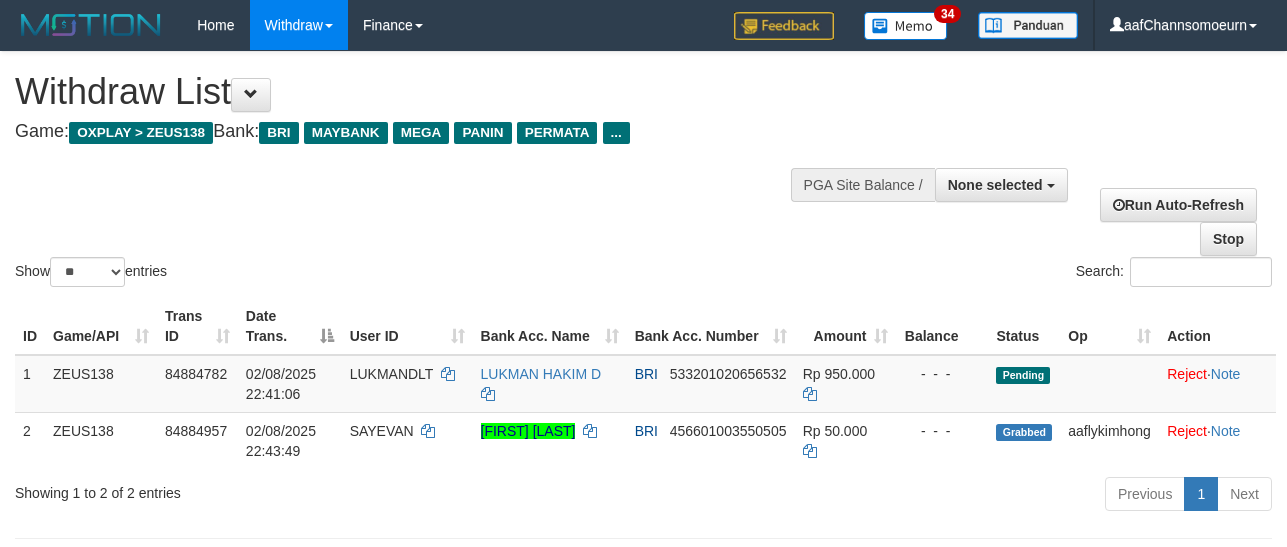 select 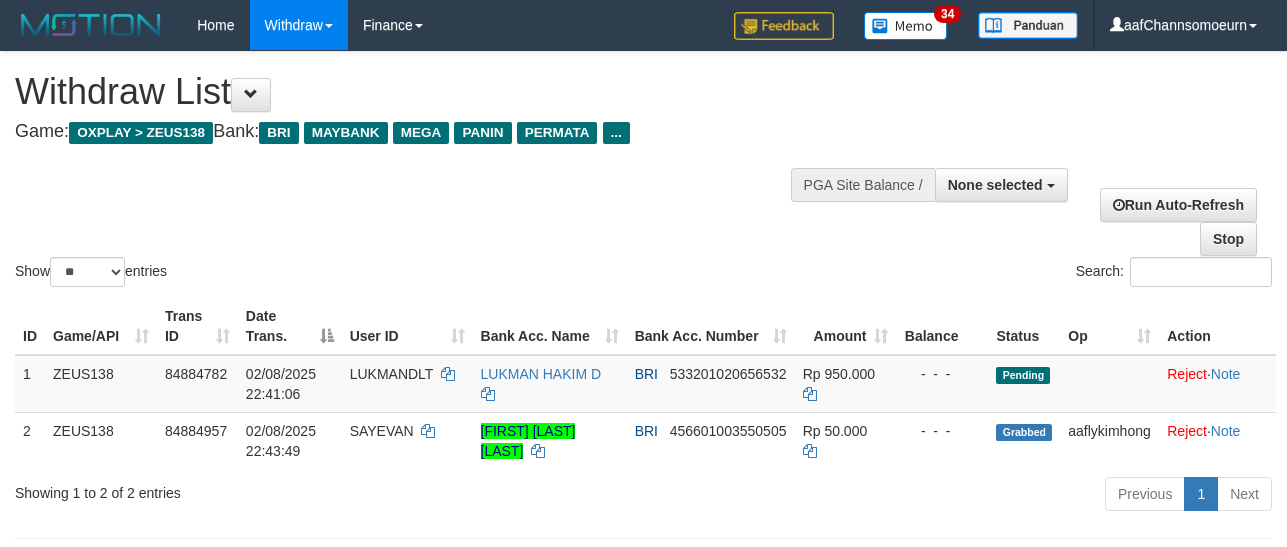 select 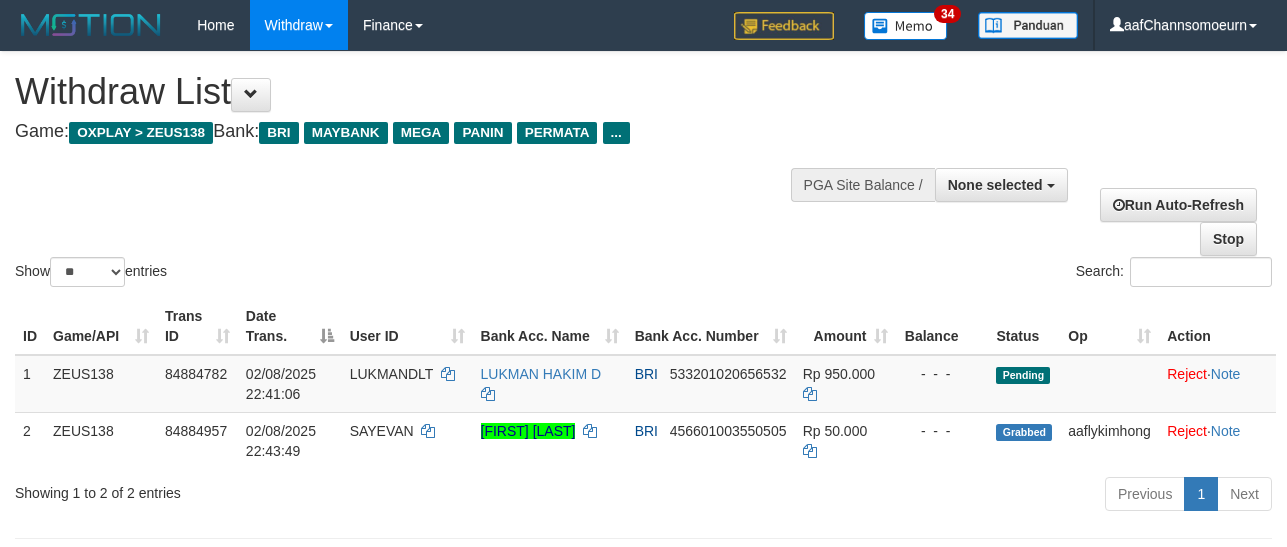 select 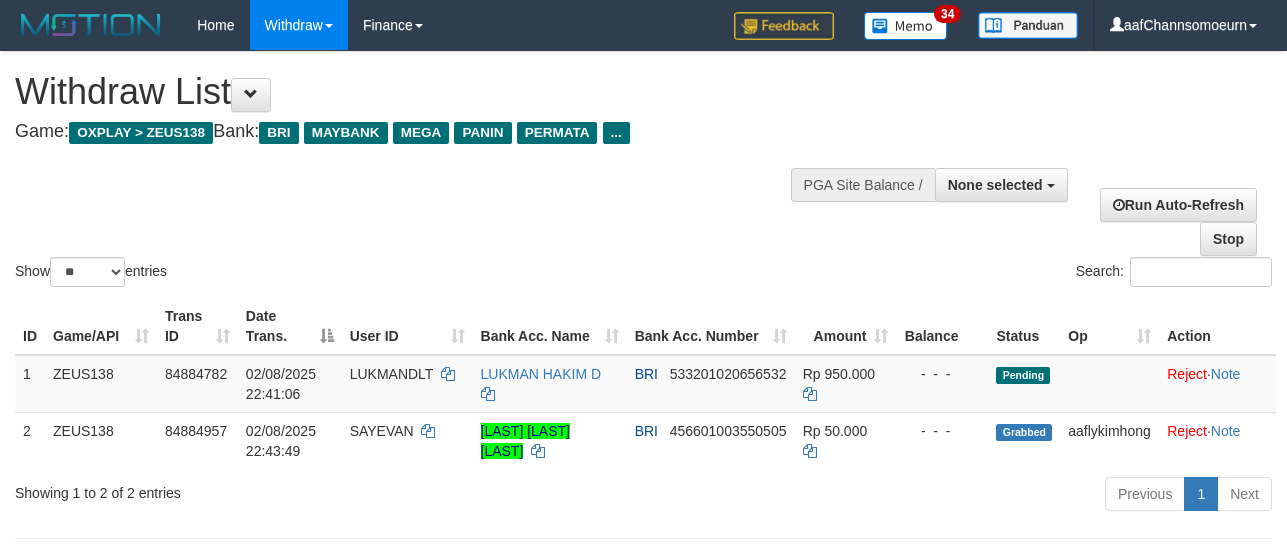 select 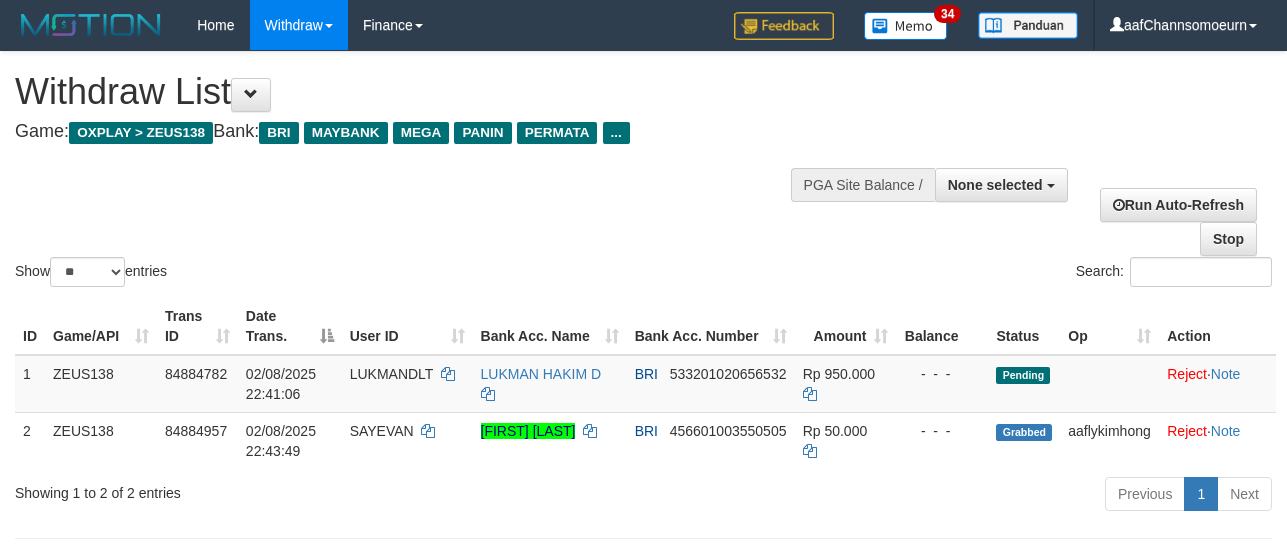 select 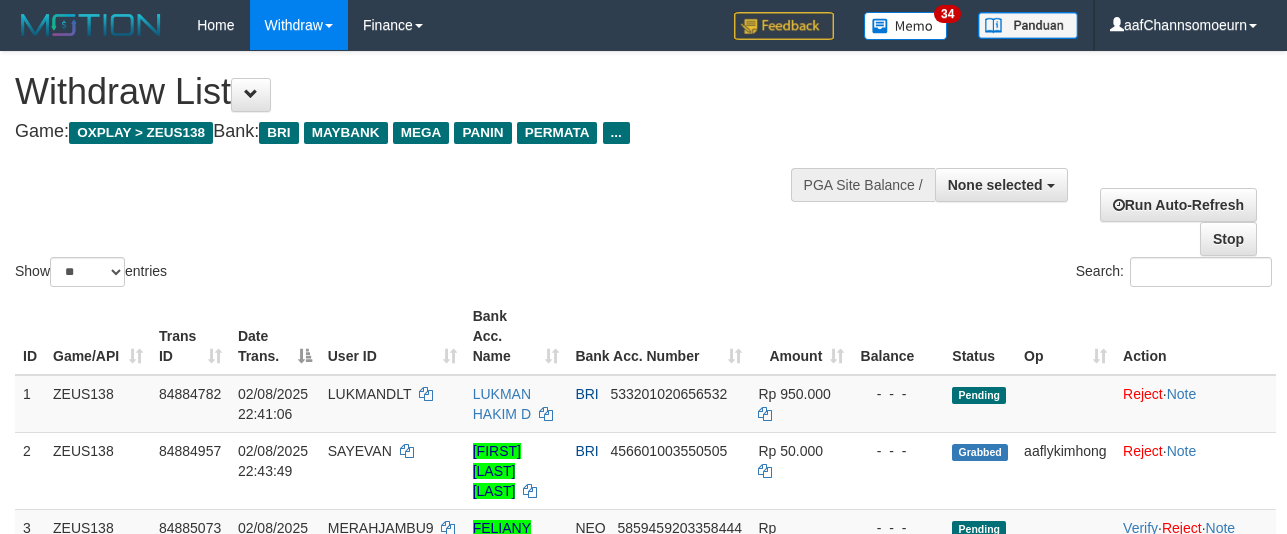 select 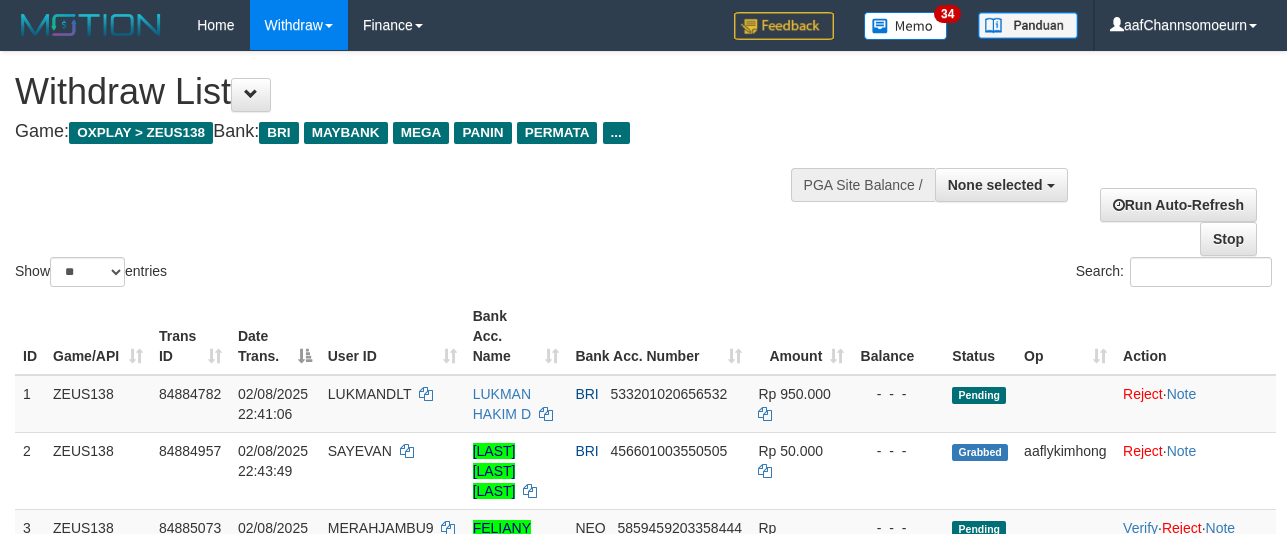 select 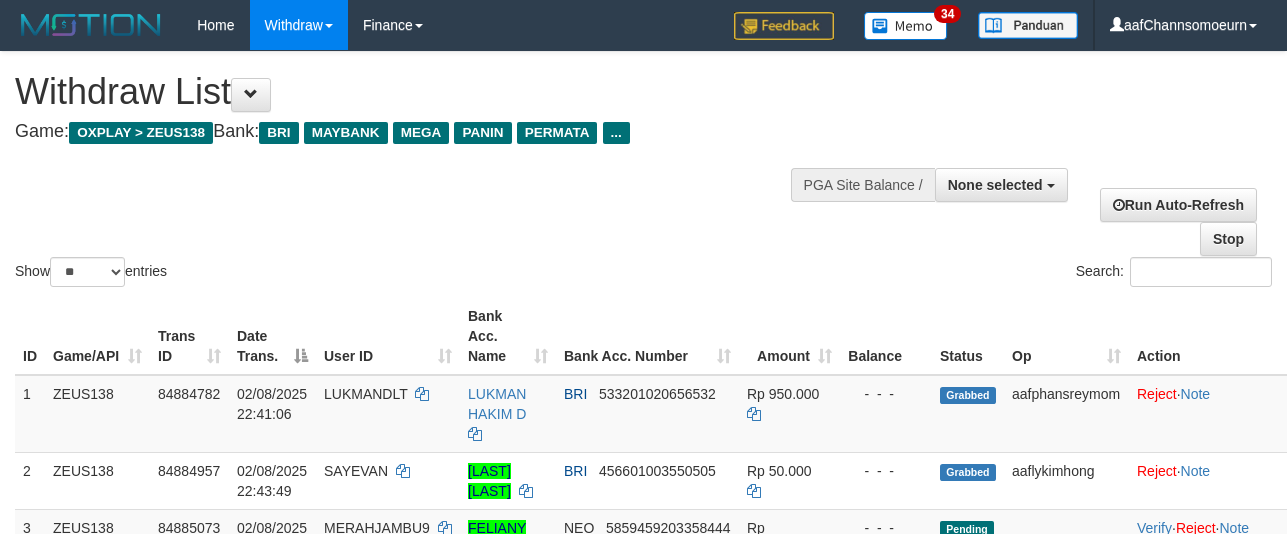 select 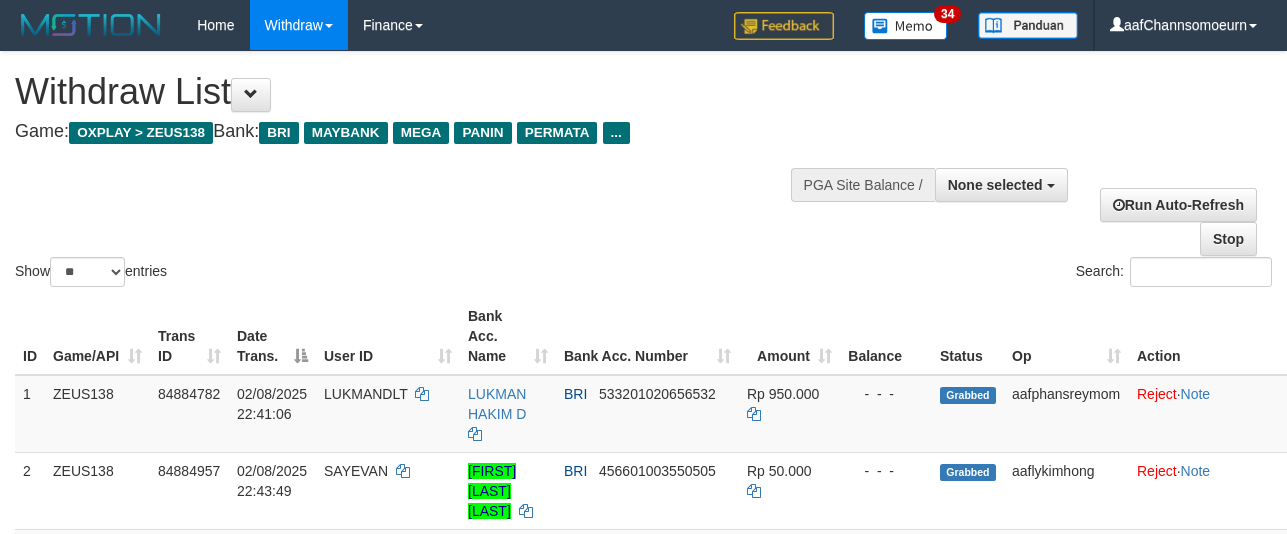 select 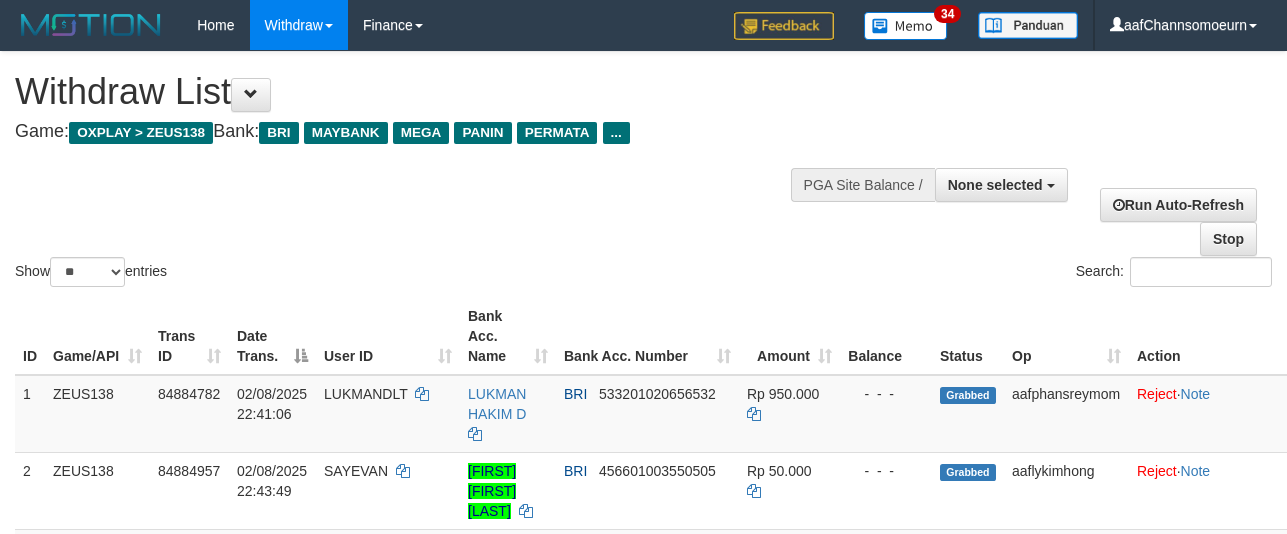select 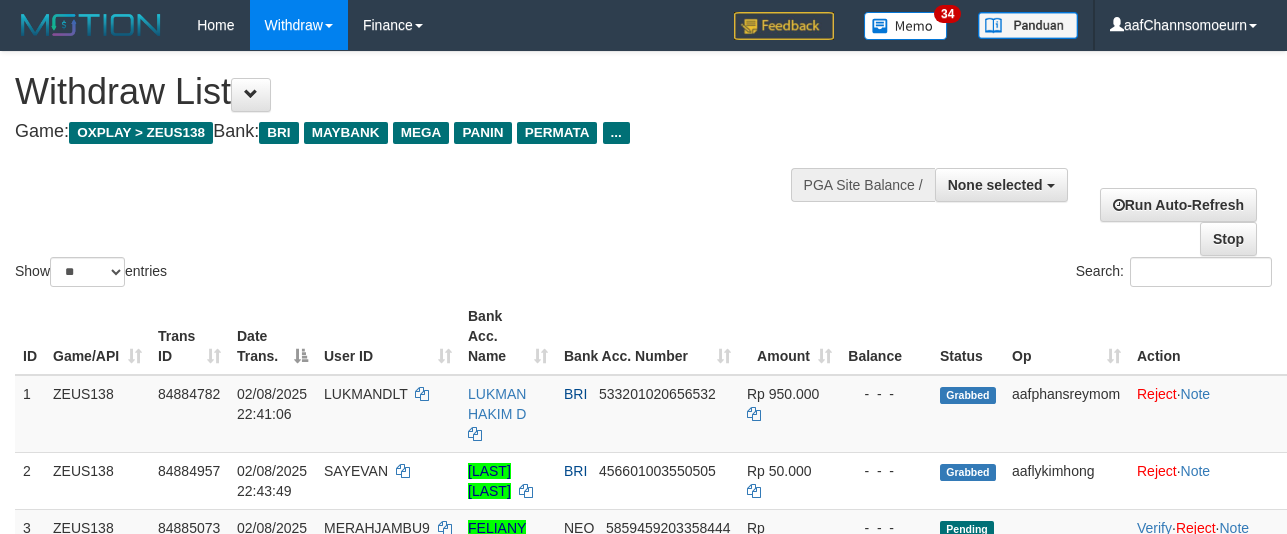 select 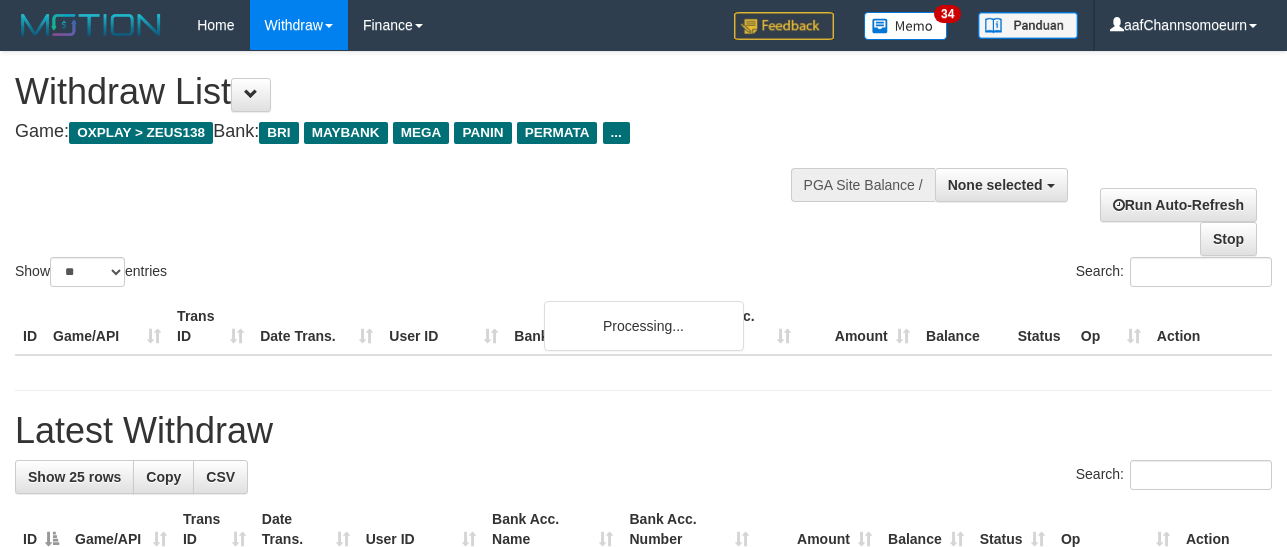 select 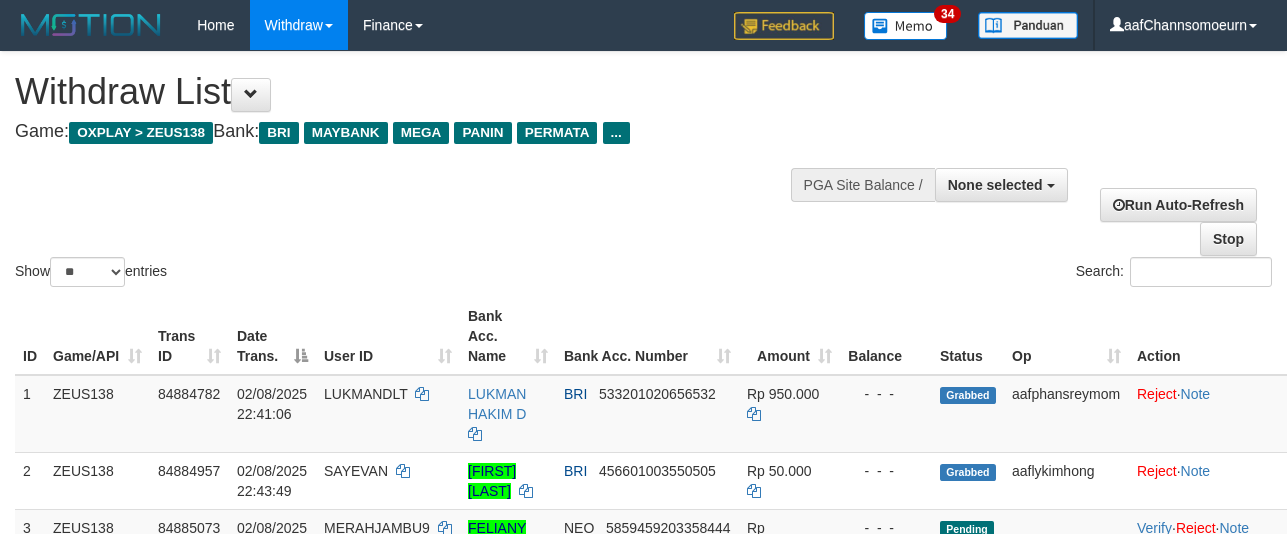 select 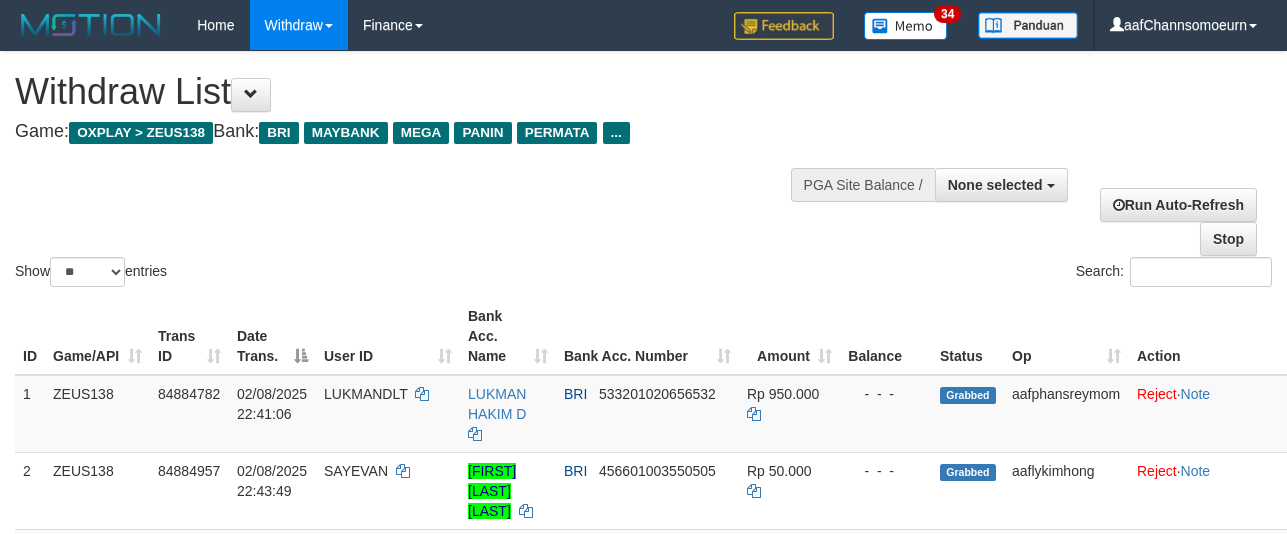 select 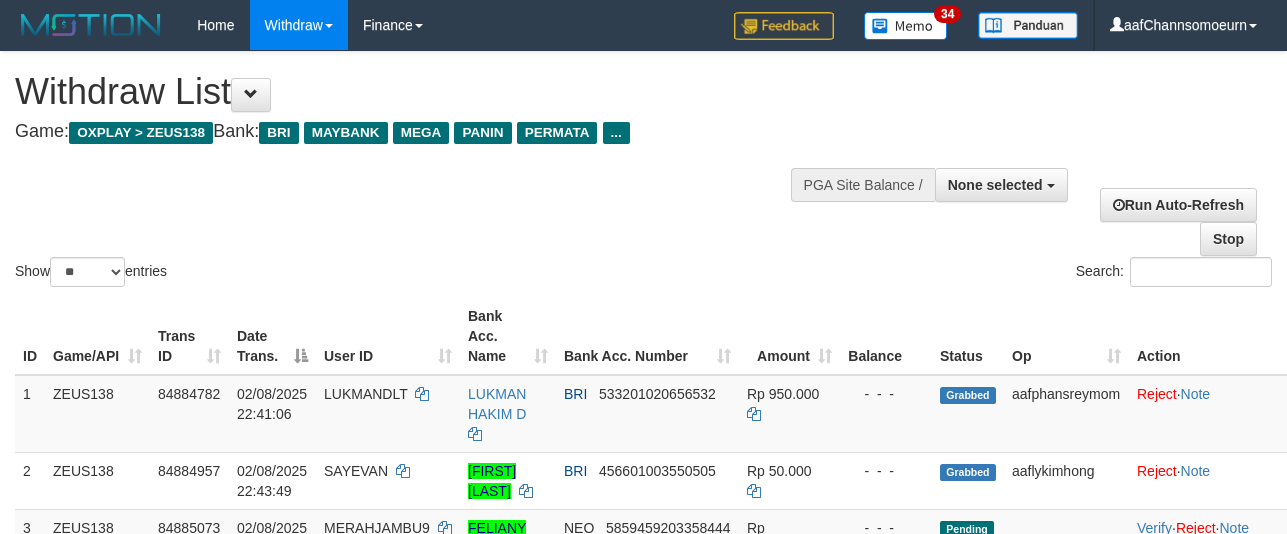 select 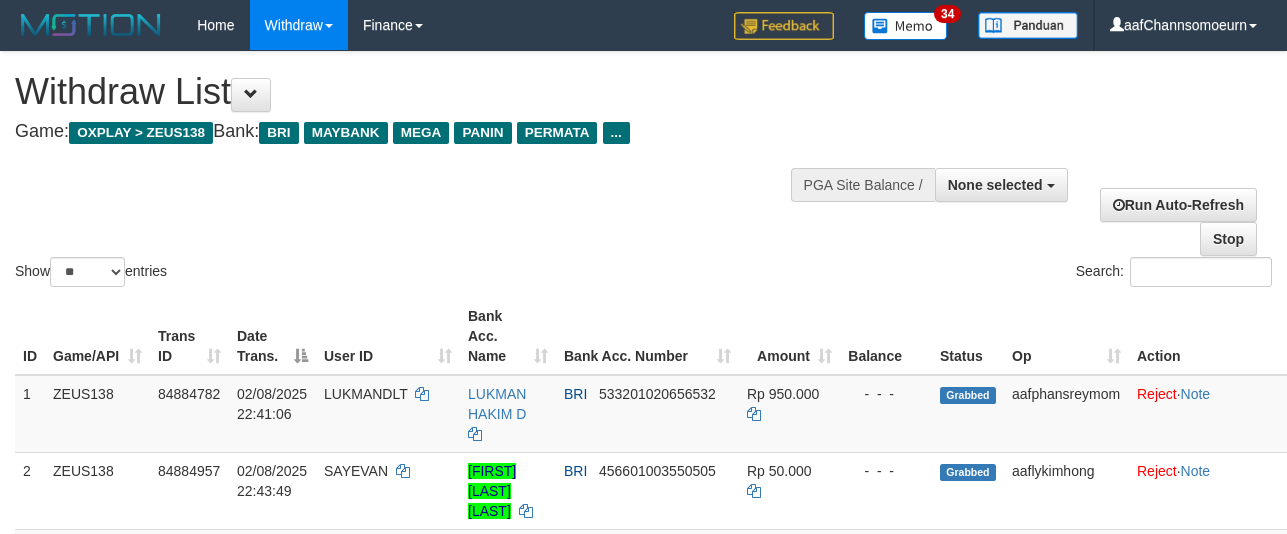 select 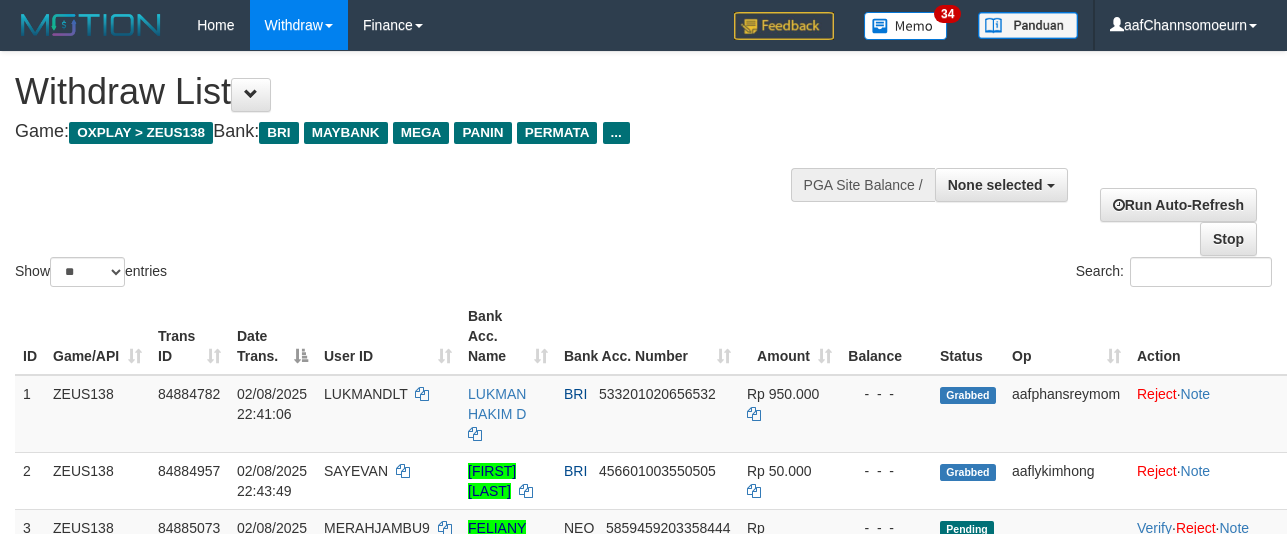 select 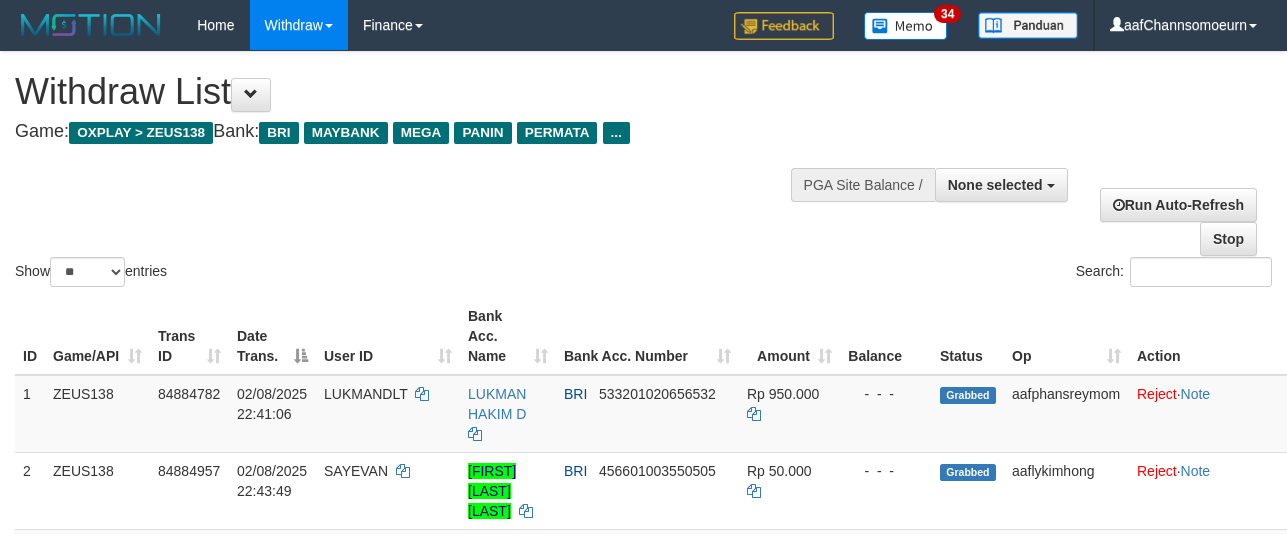 select 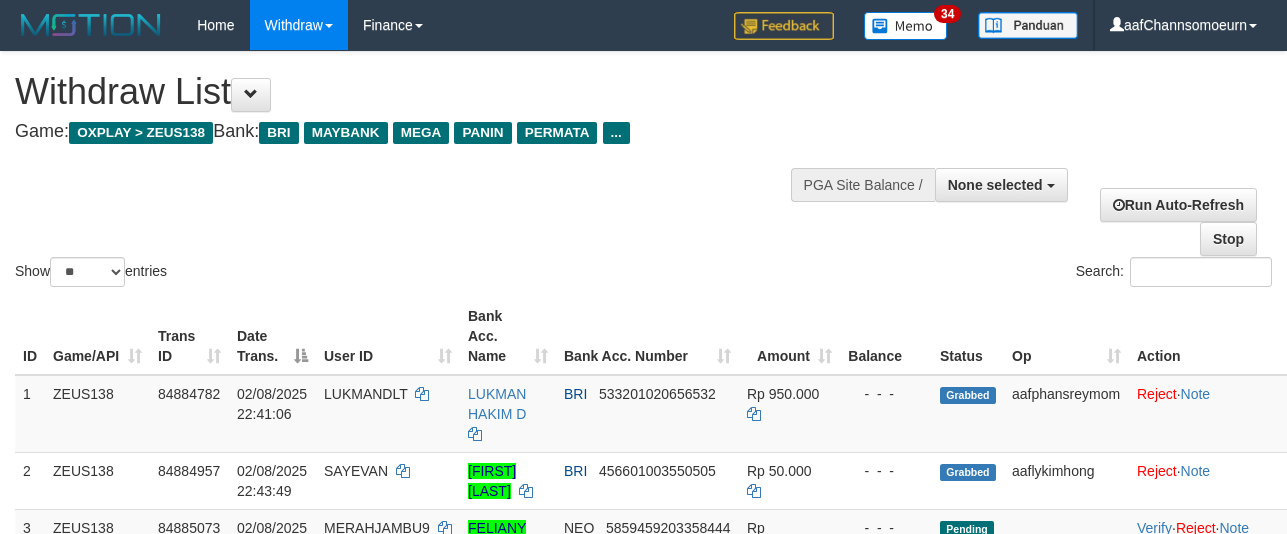 select 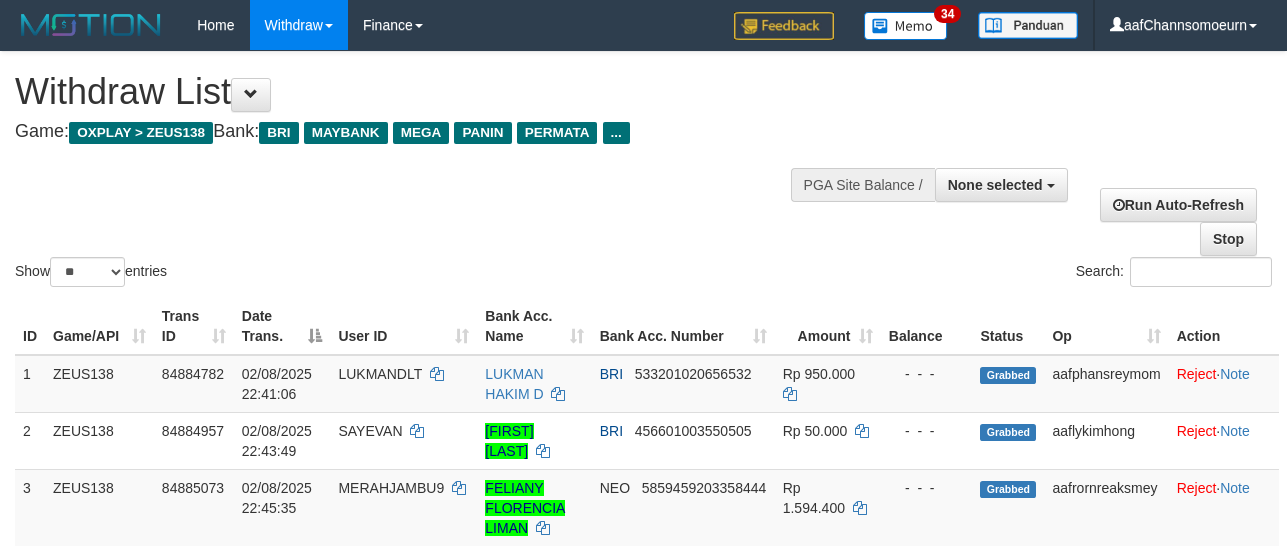 select 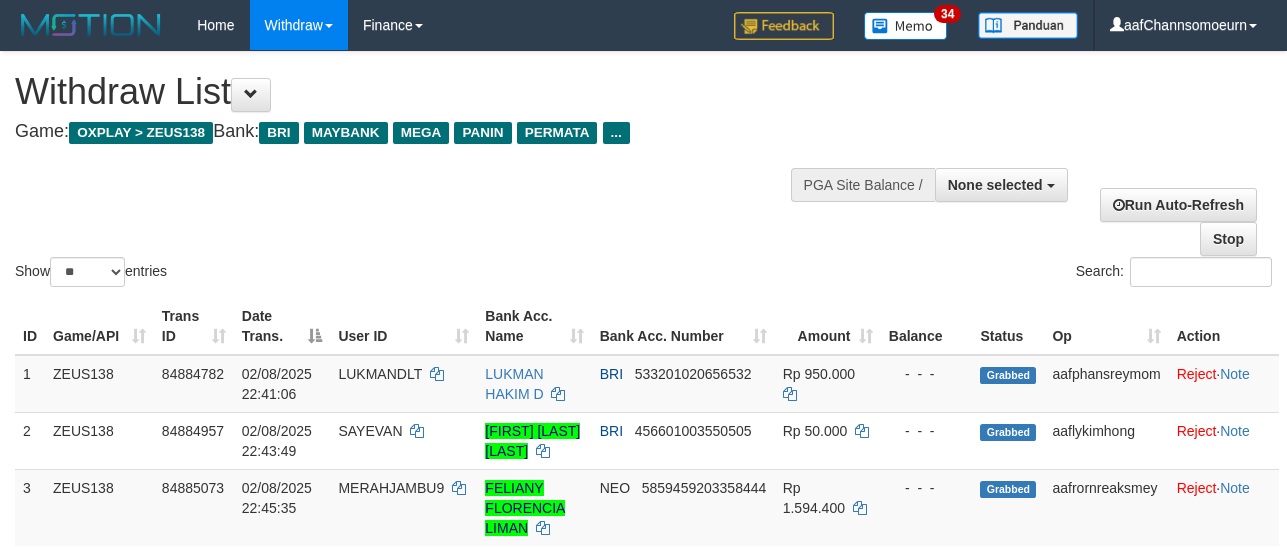 select 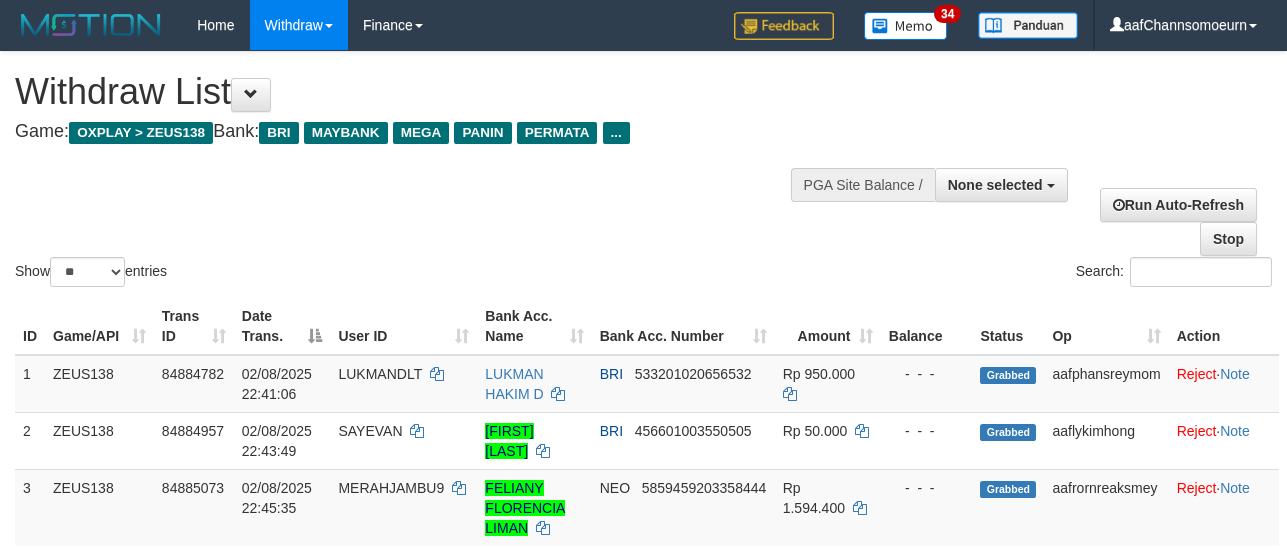 select 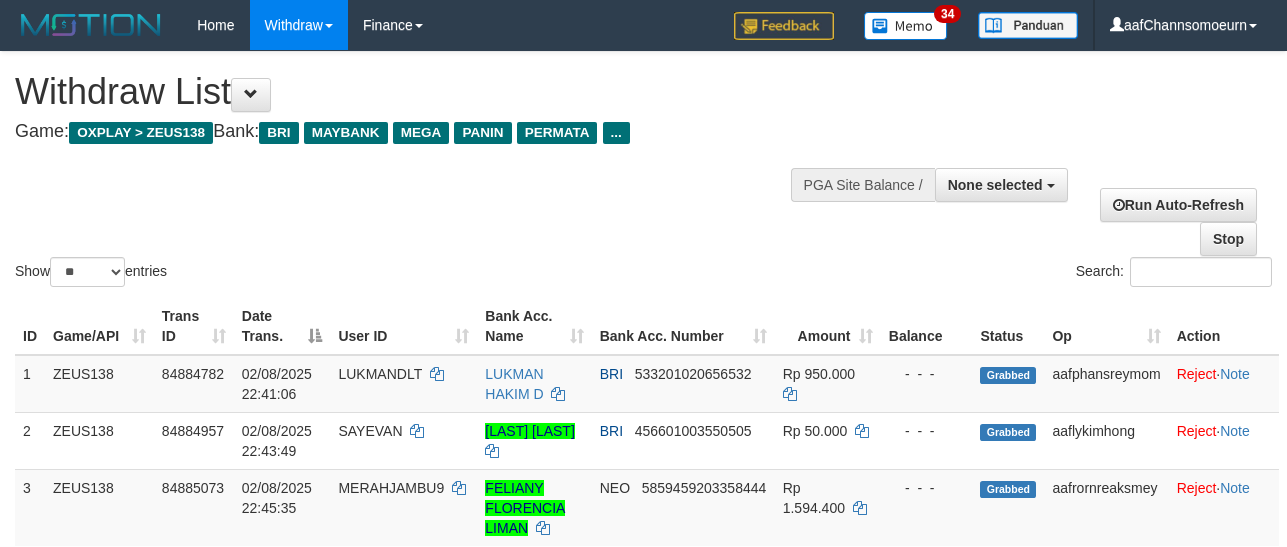 select 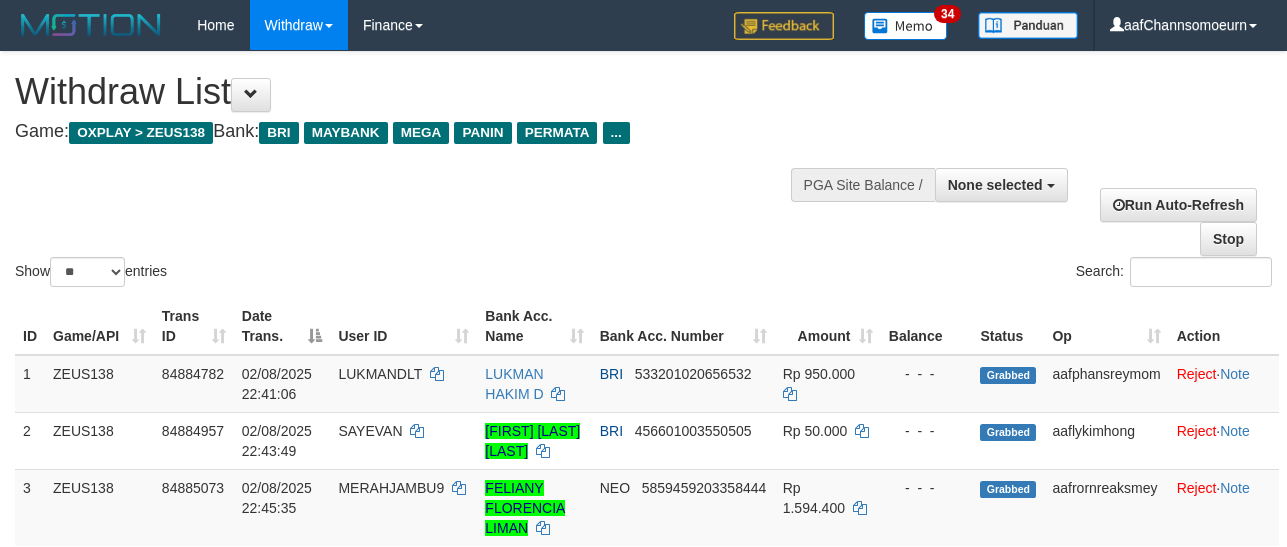 select 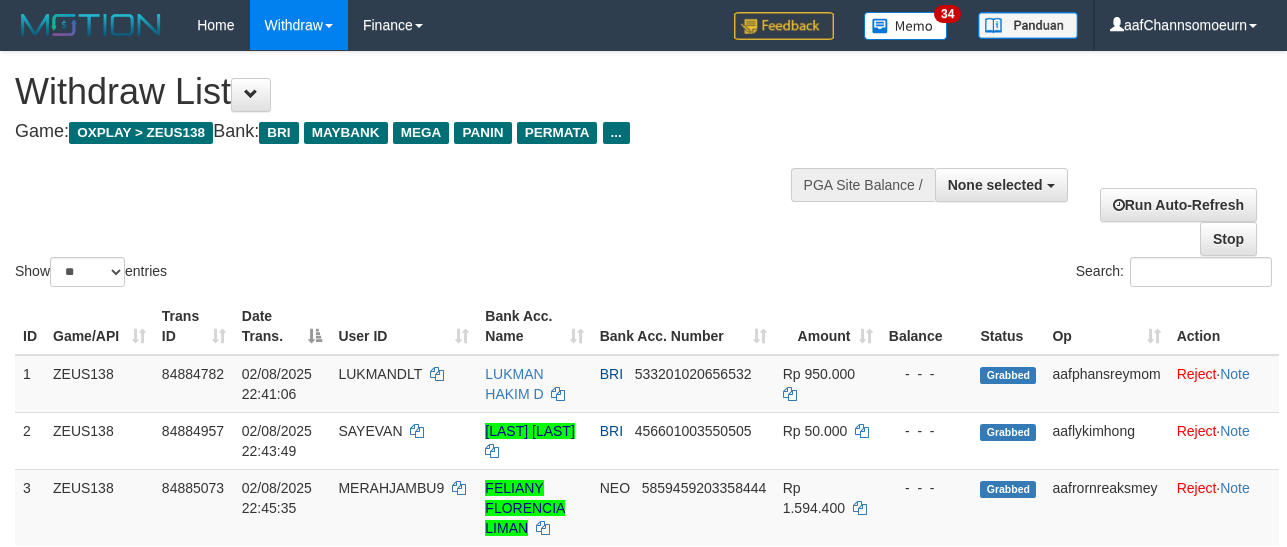 select 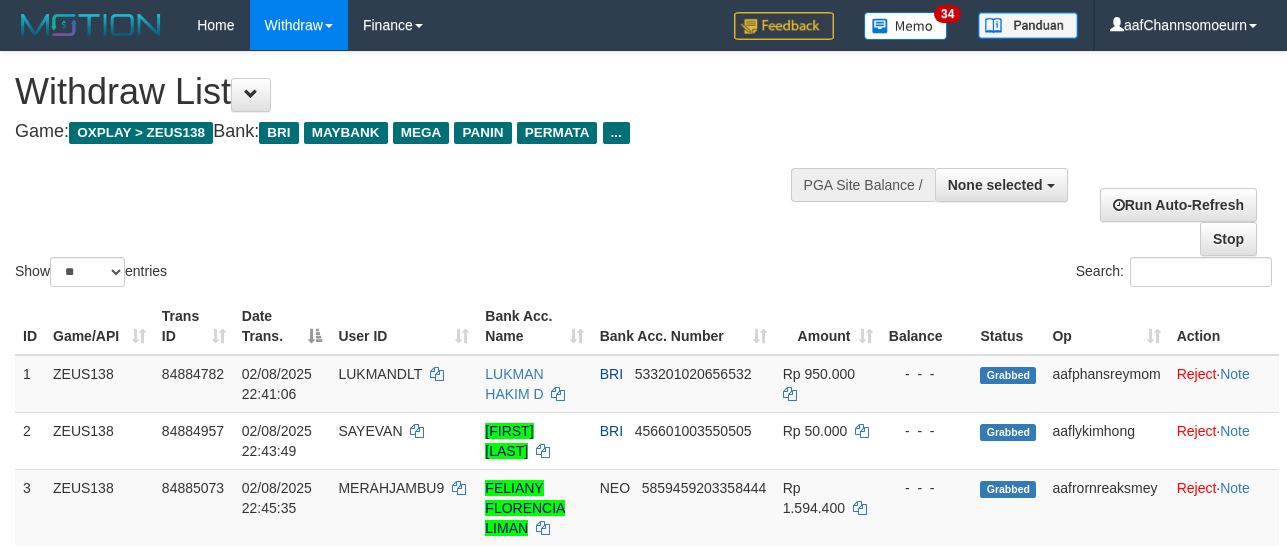 select 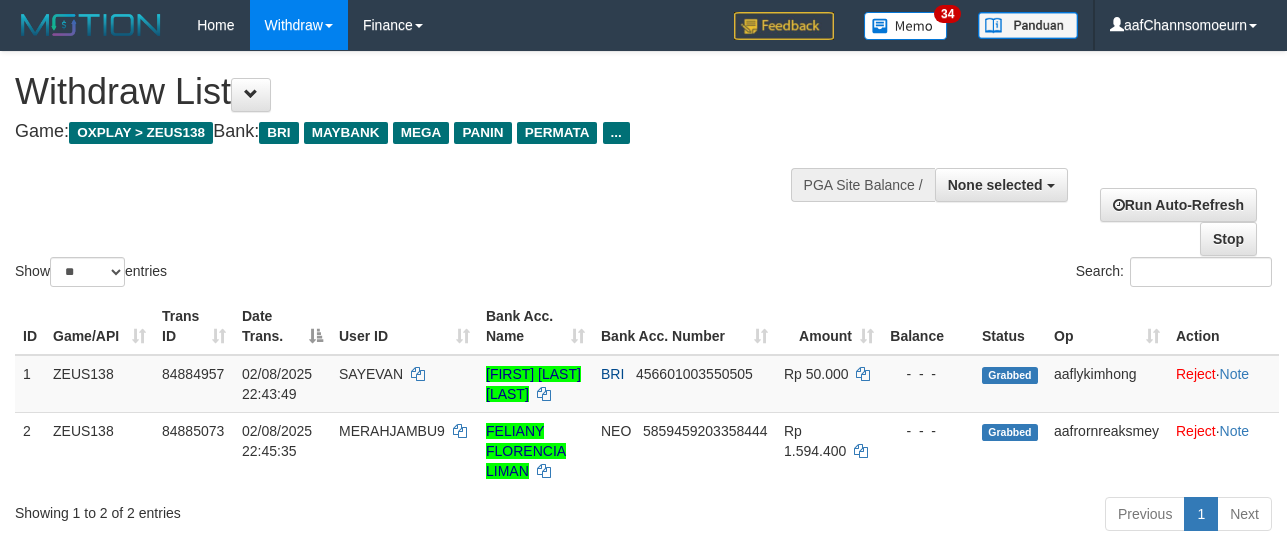 select 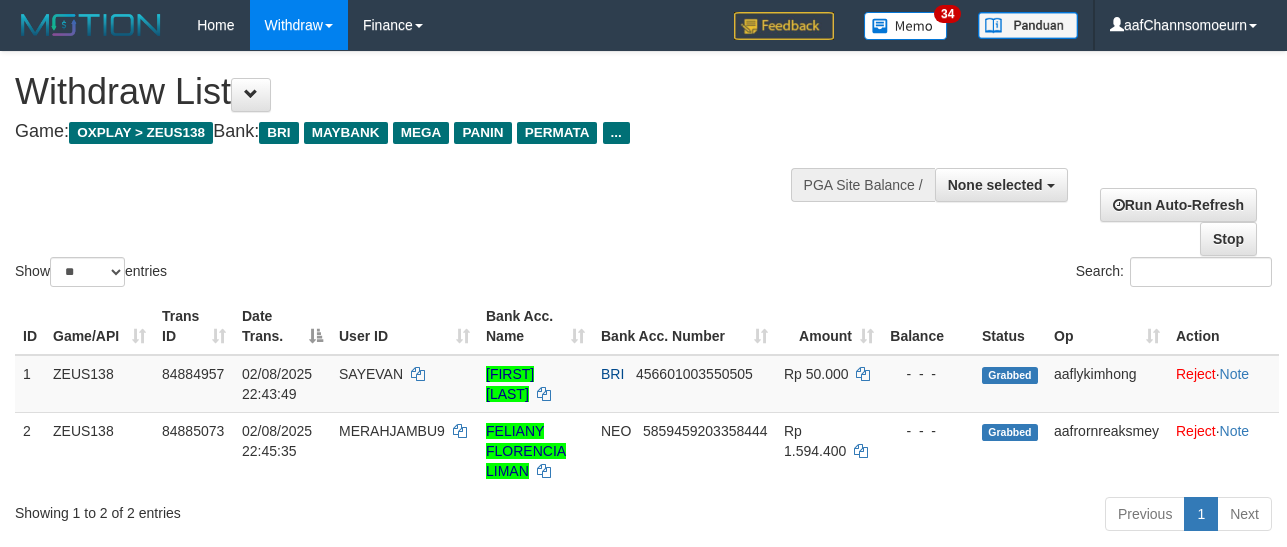 select 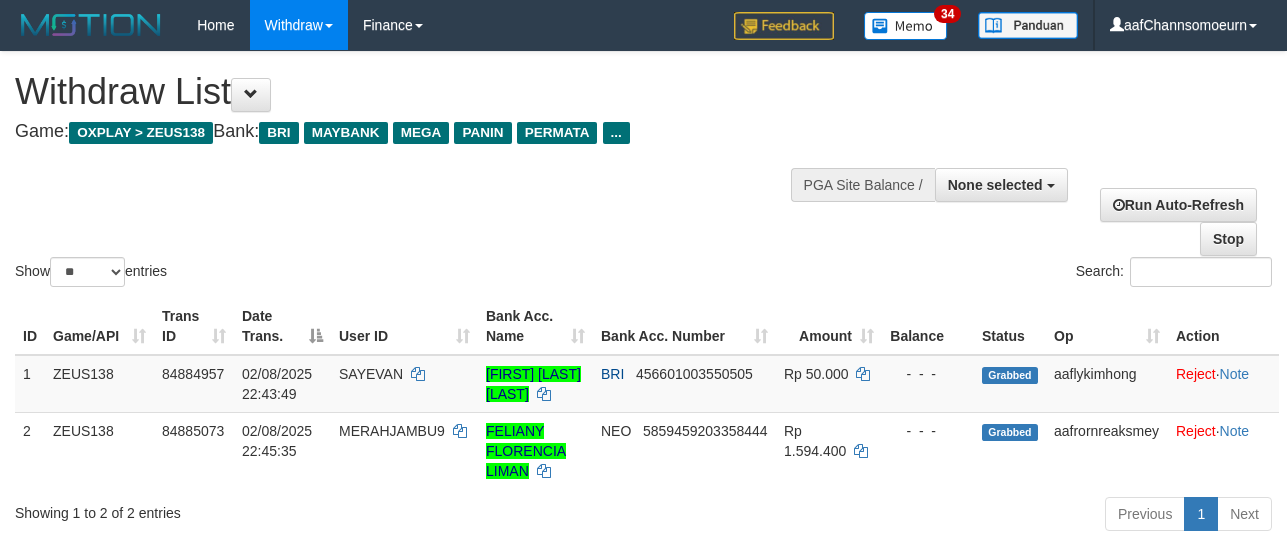 select 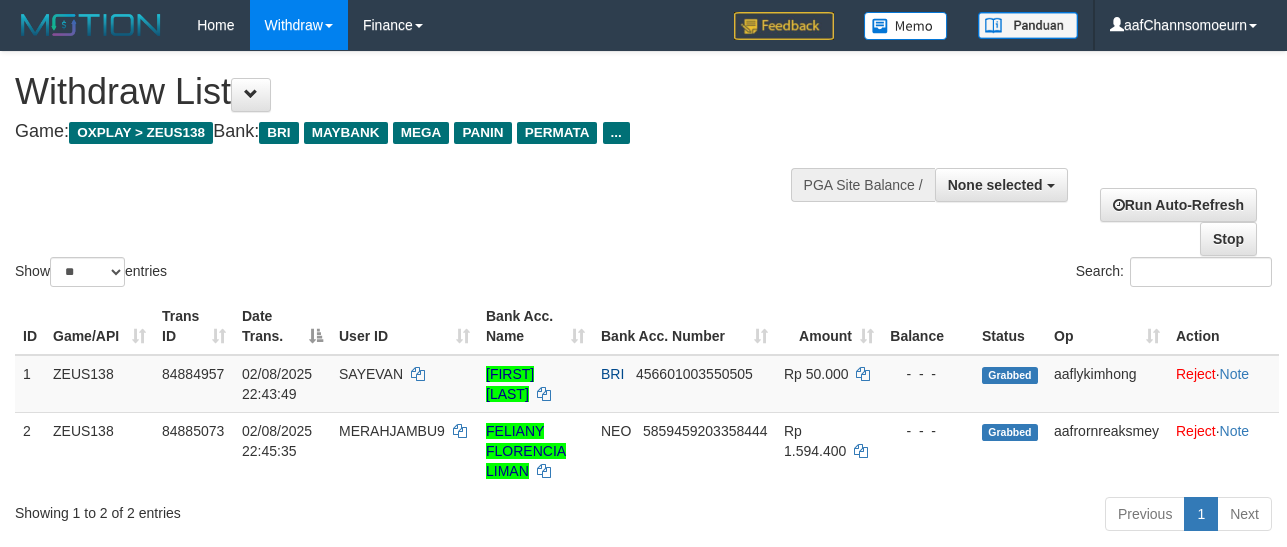 select 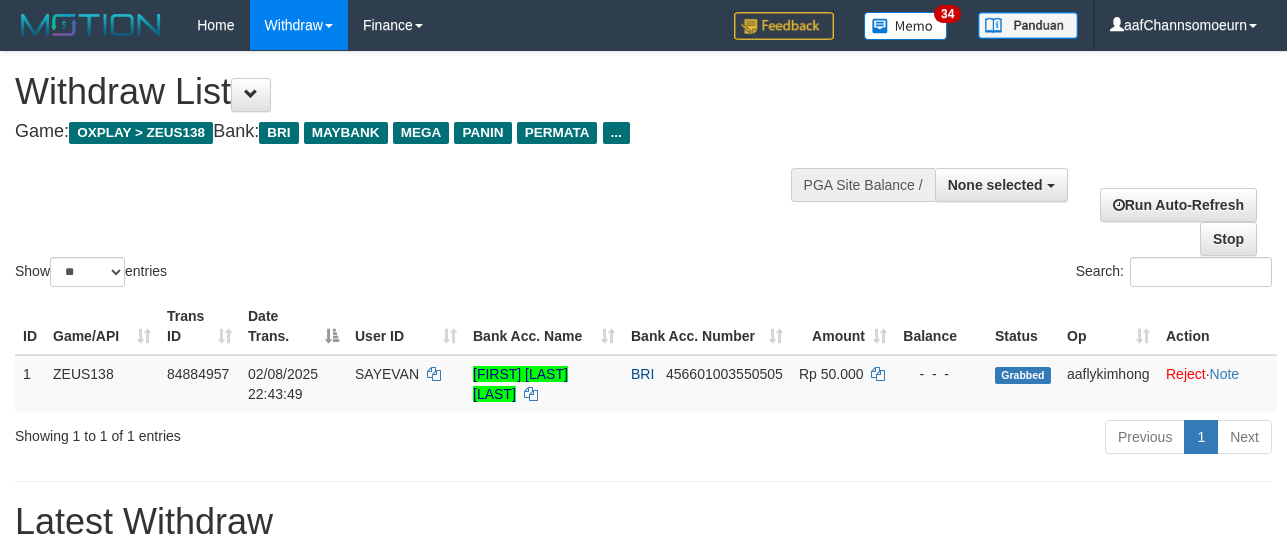 select 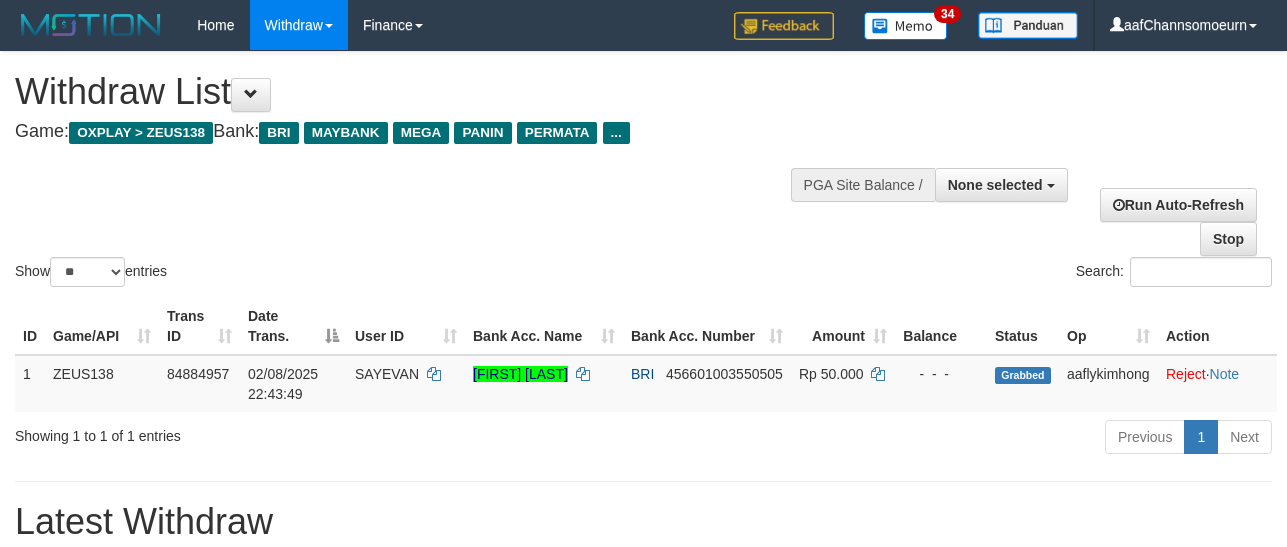 select 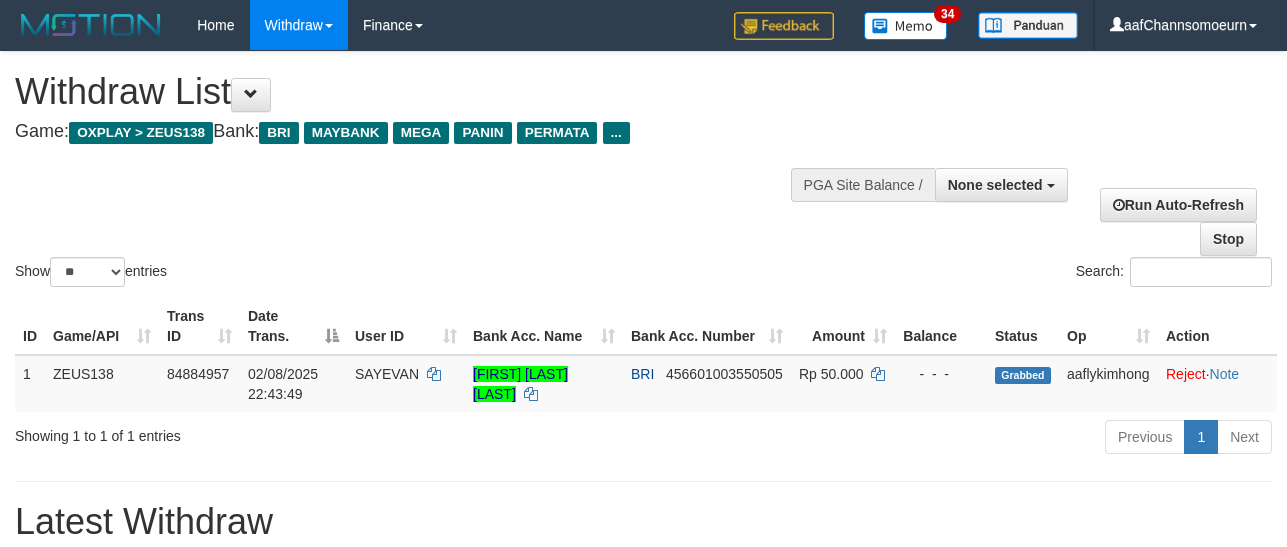 select 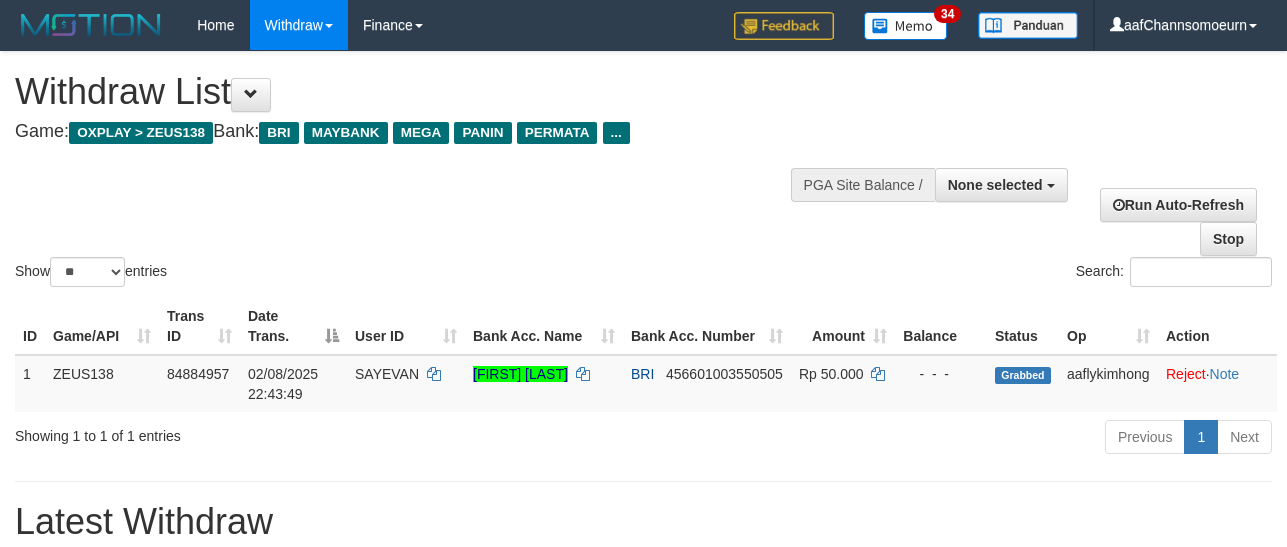 select 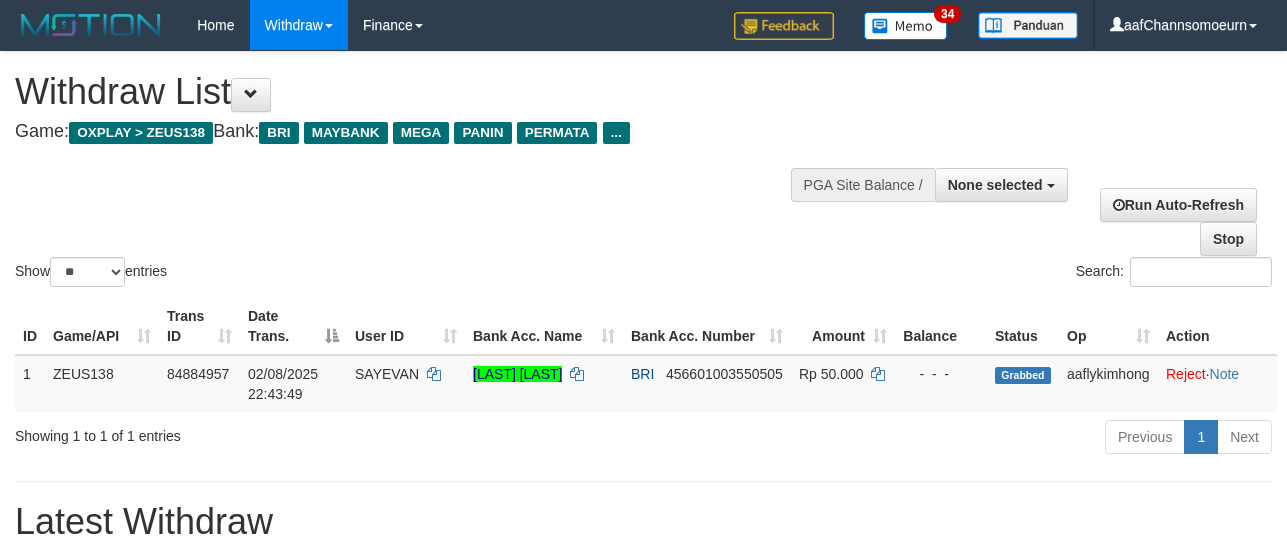 select 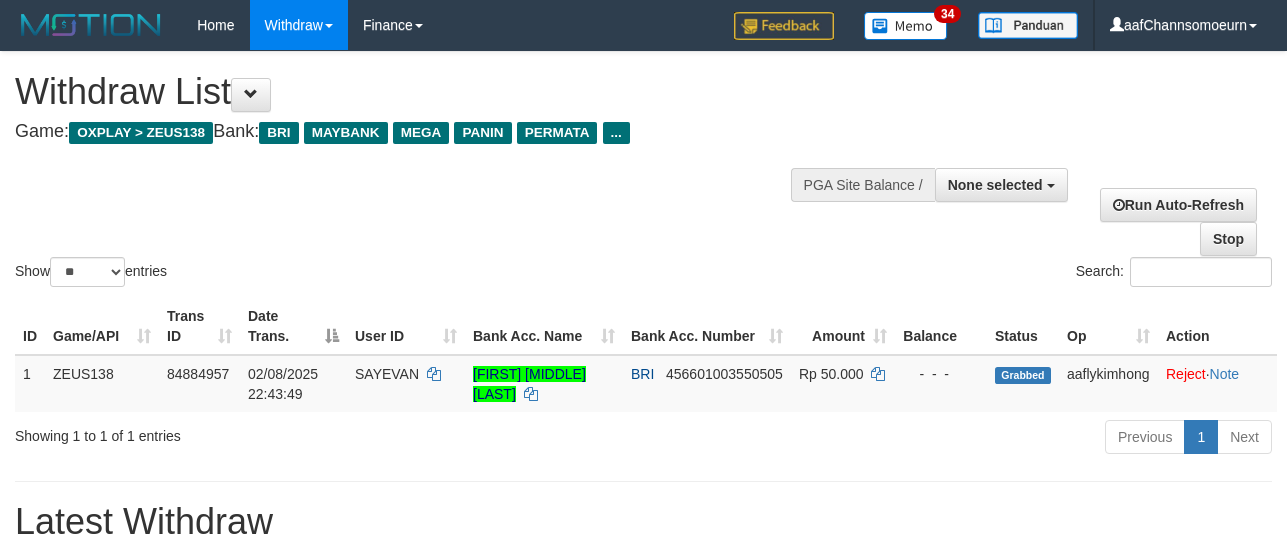 select 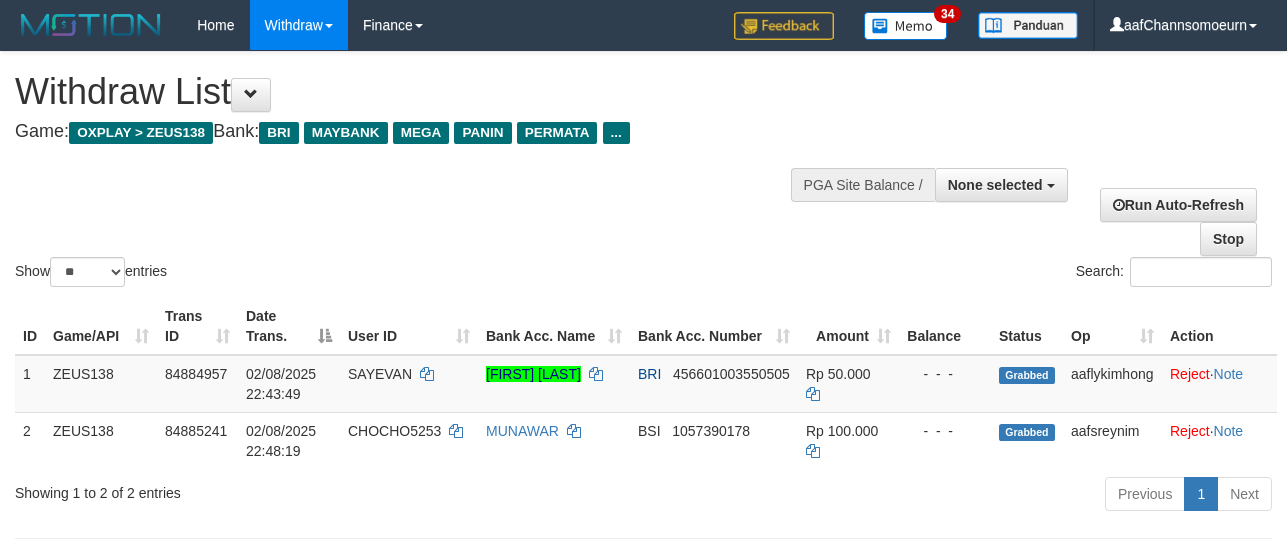 select 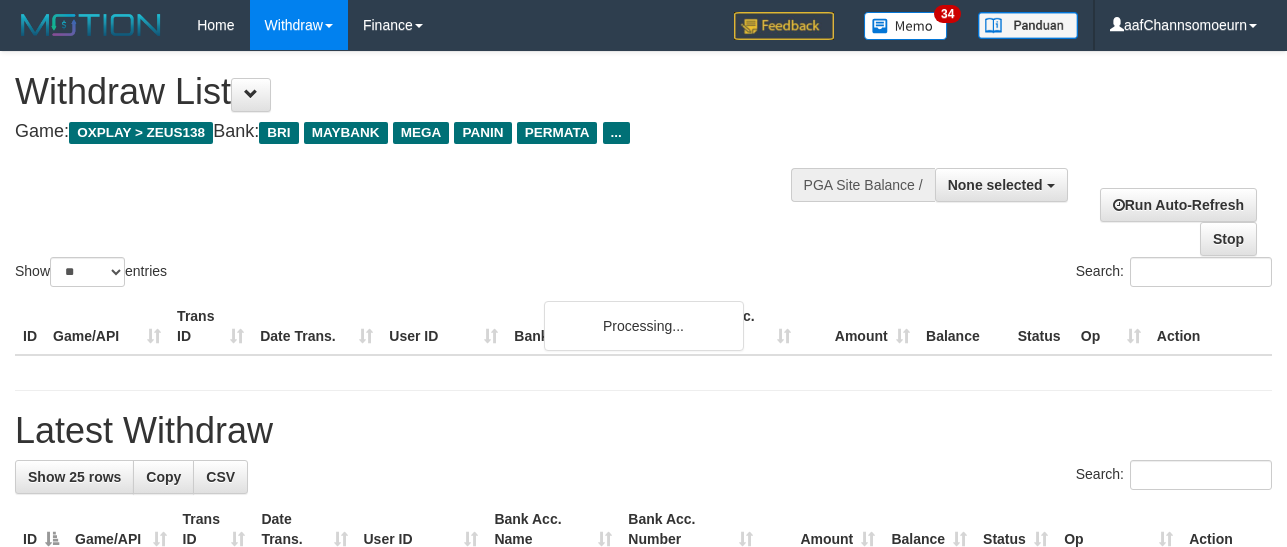 select 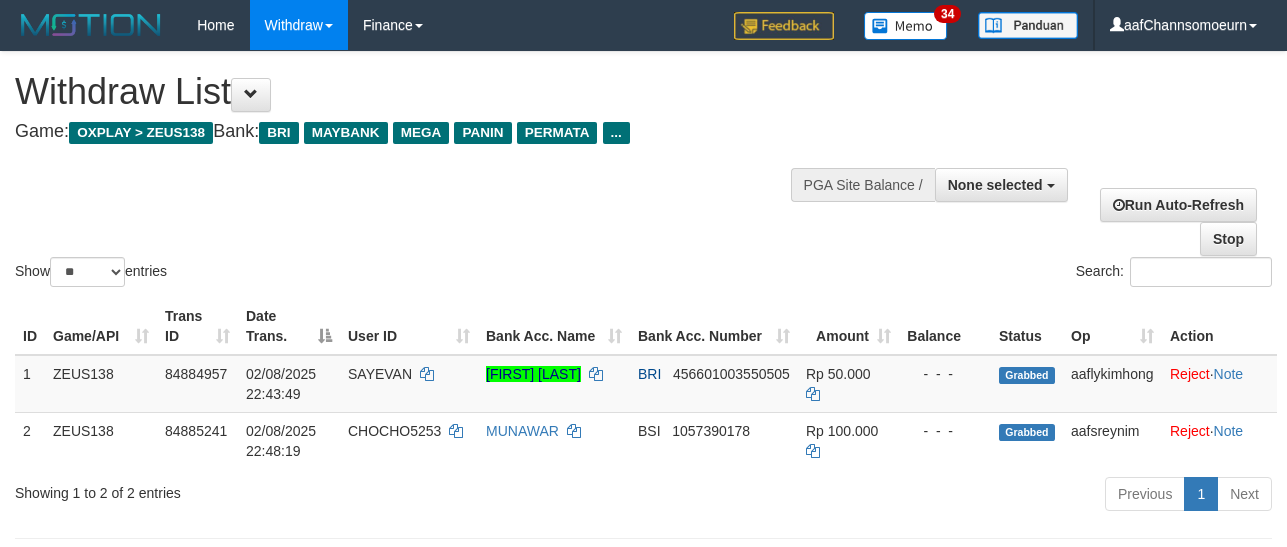 select 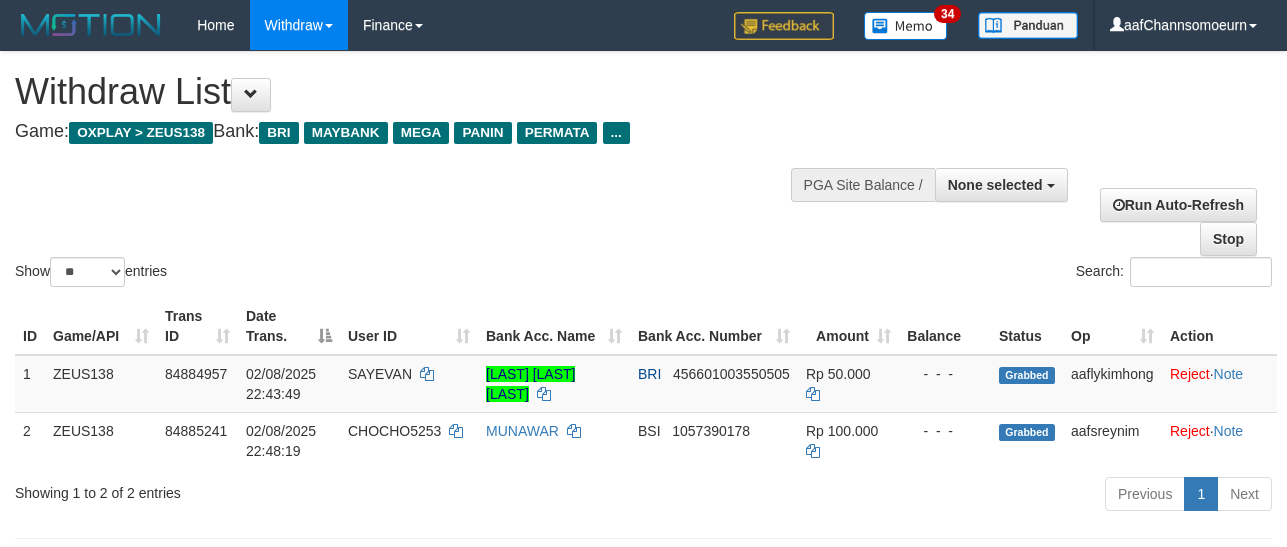 select 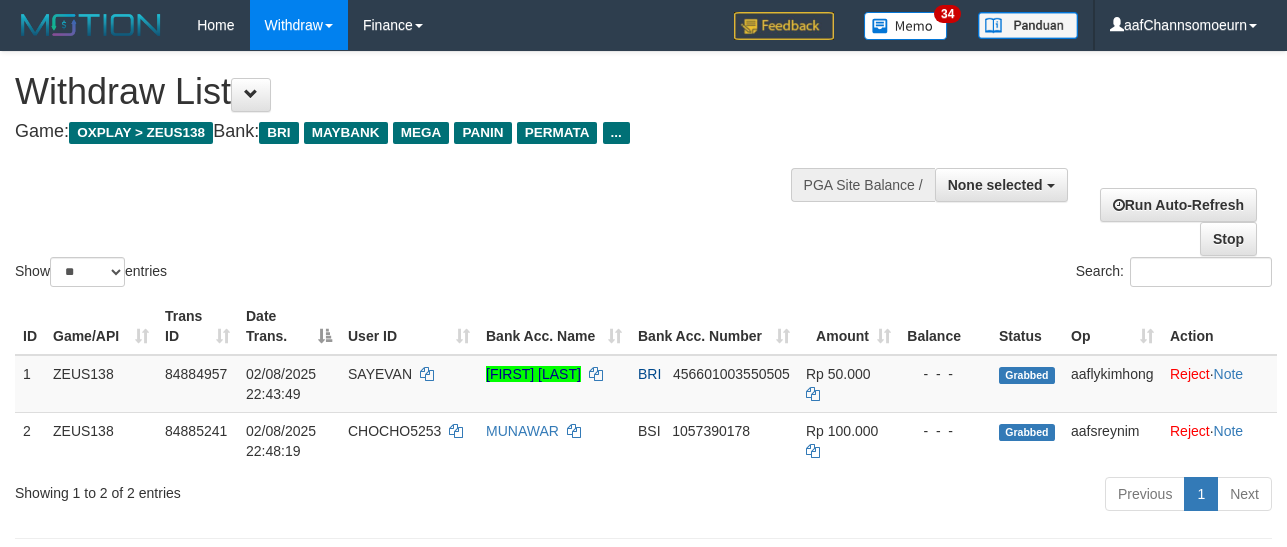 select 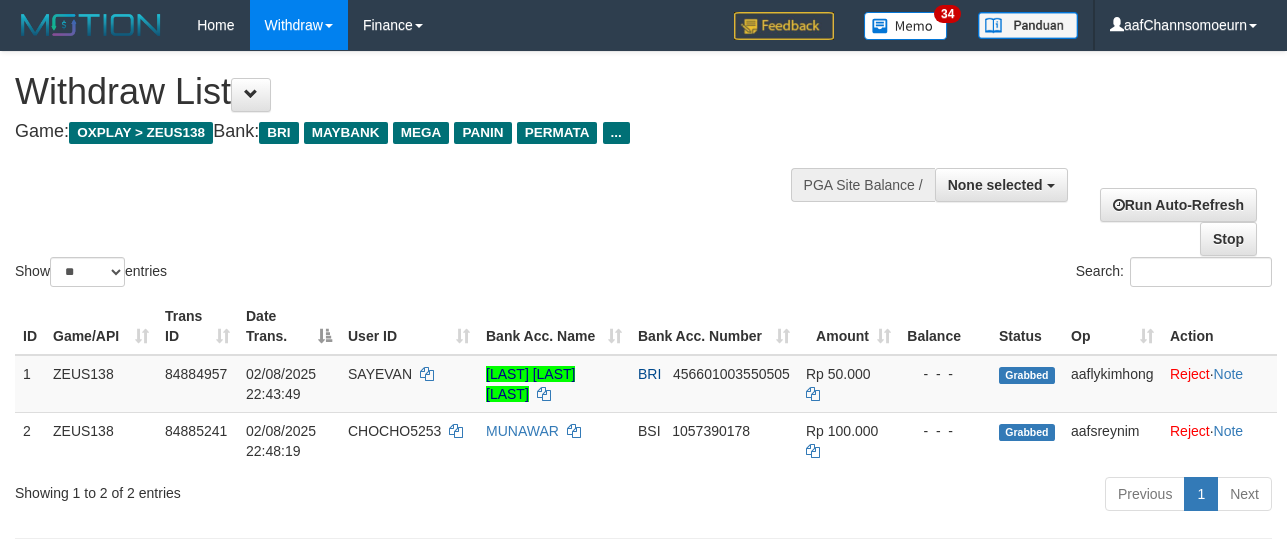 select 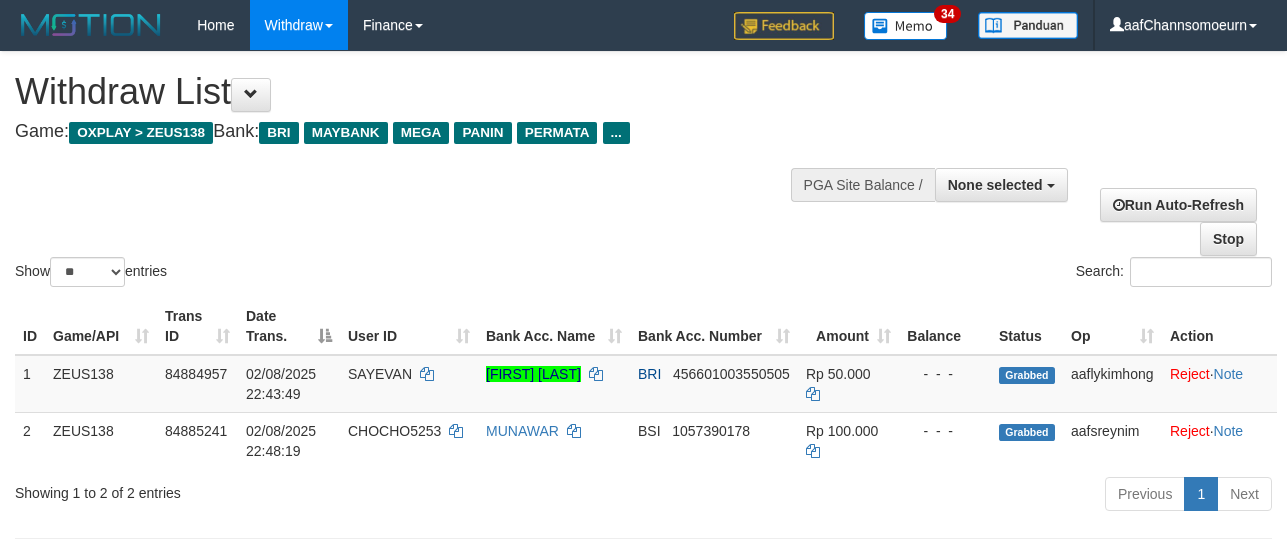 select 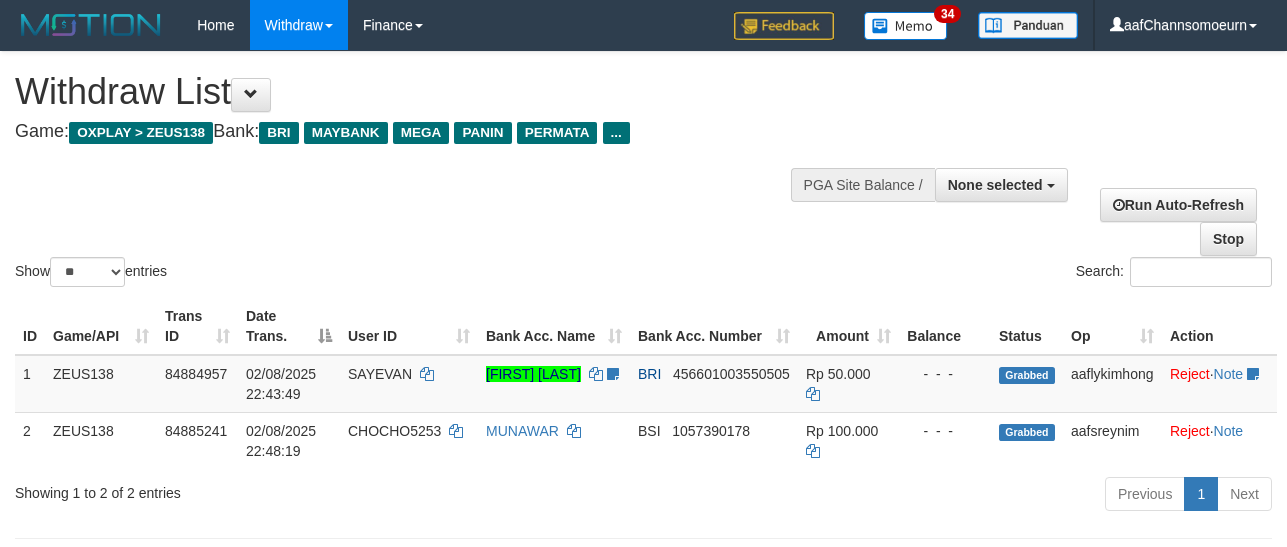 select 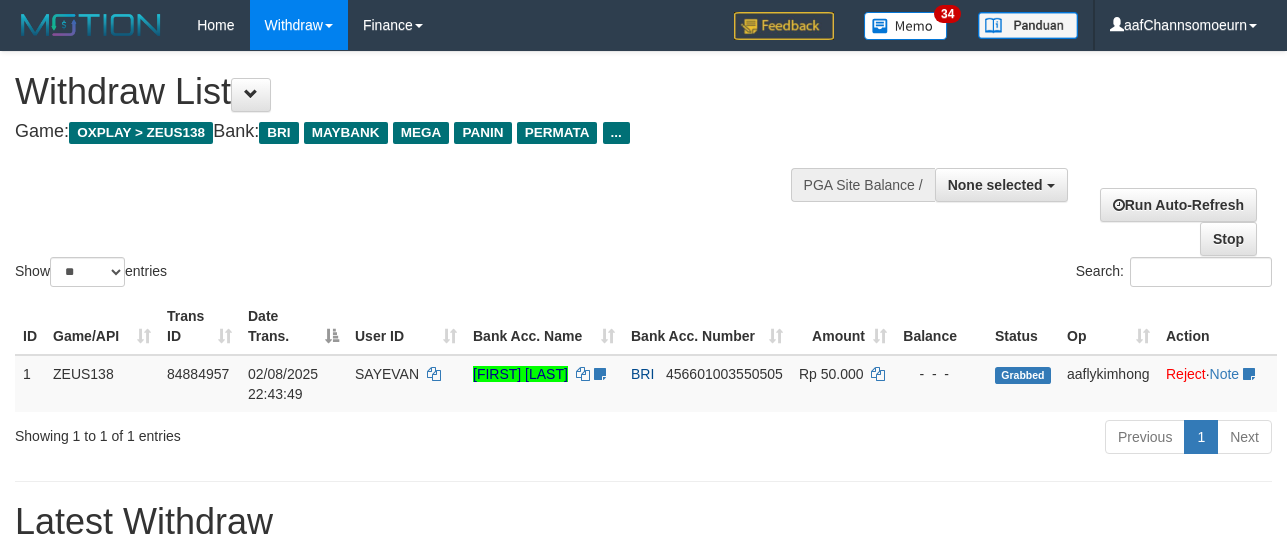 select 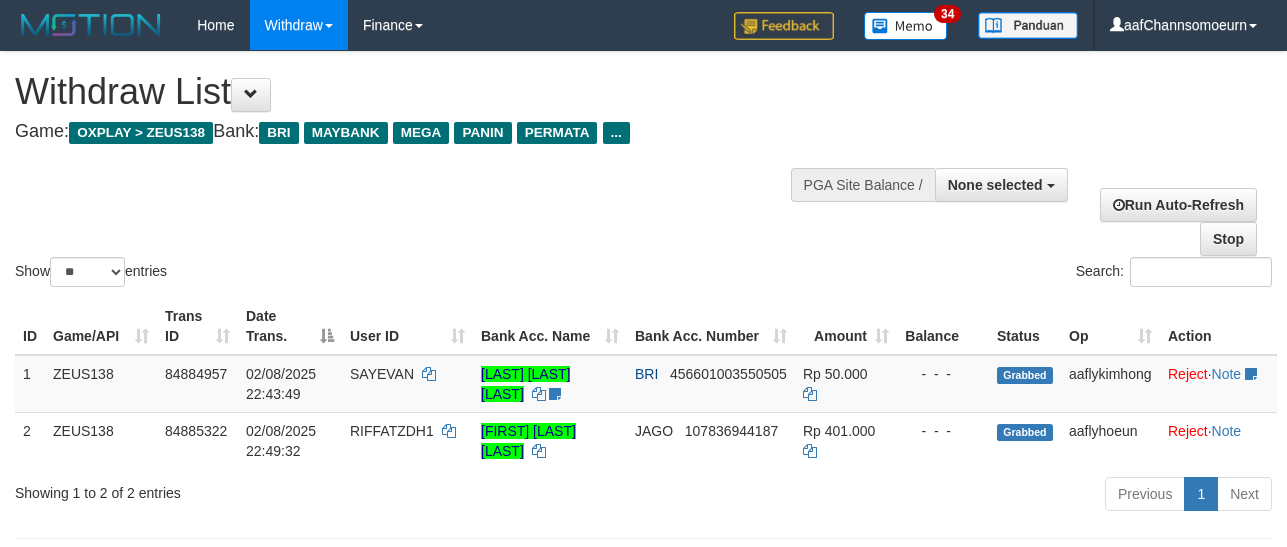 select 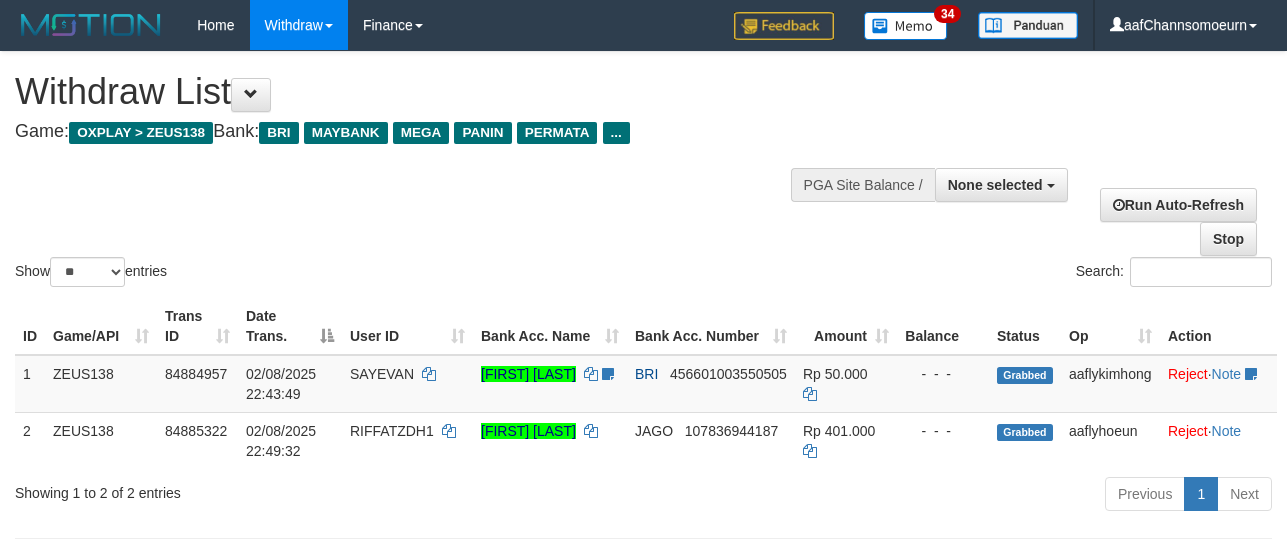 select 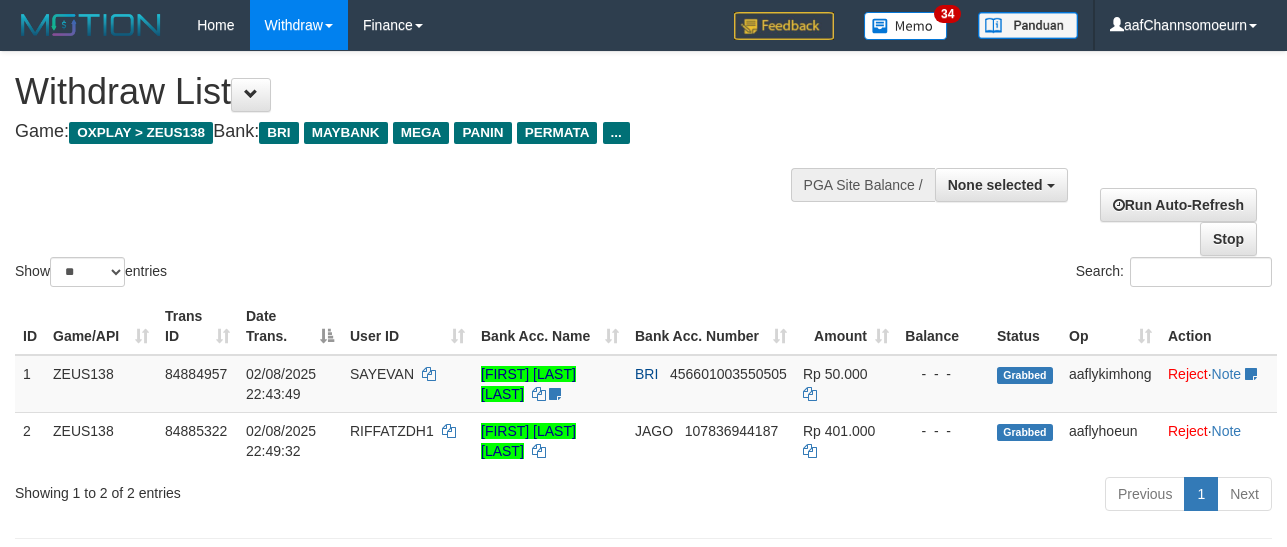 select 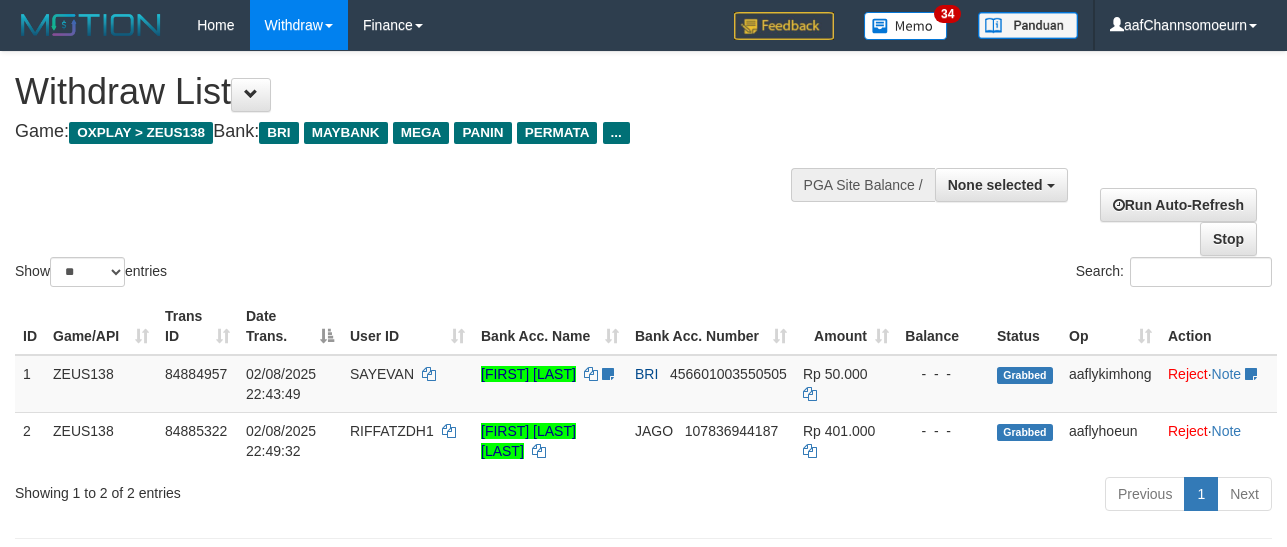 select 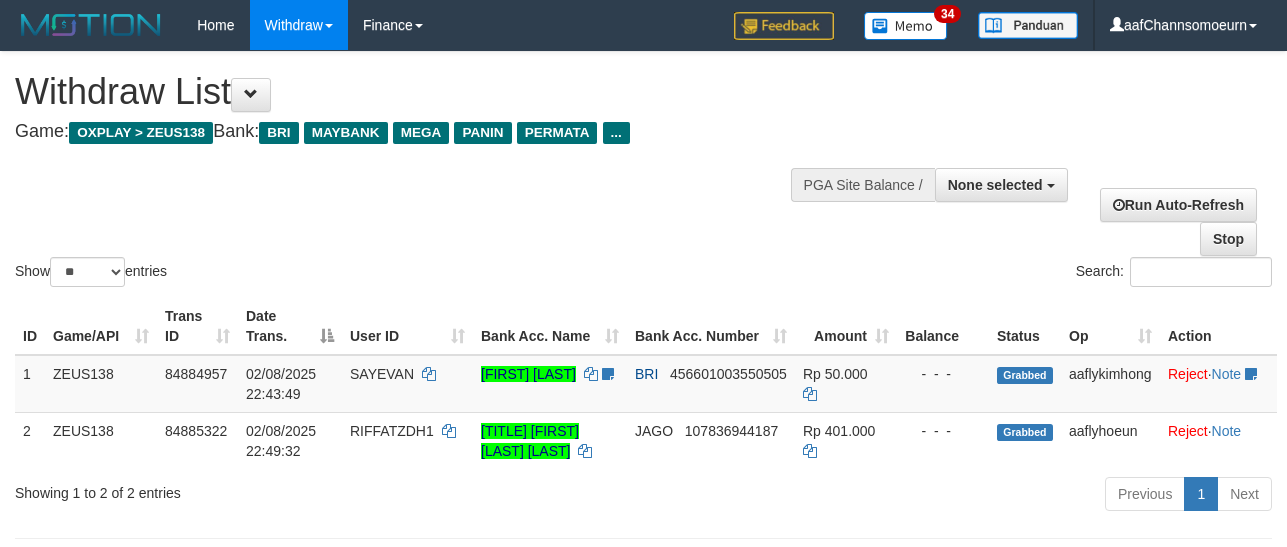 select 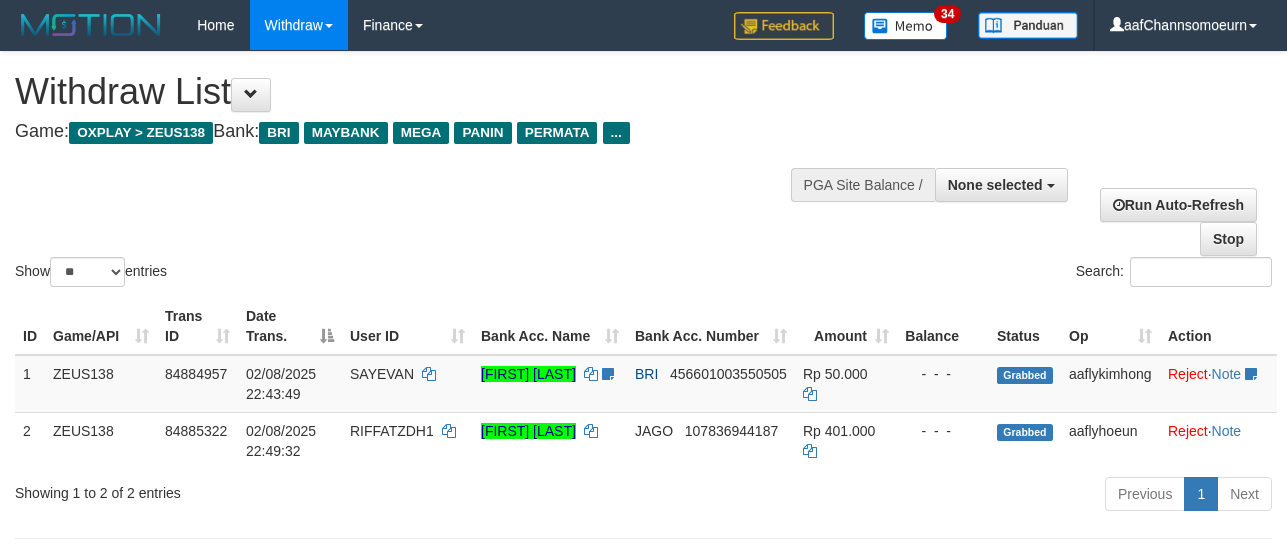 select 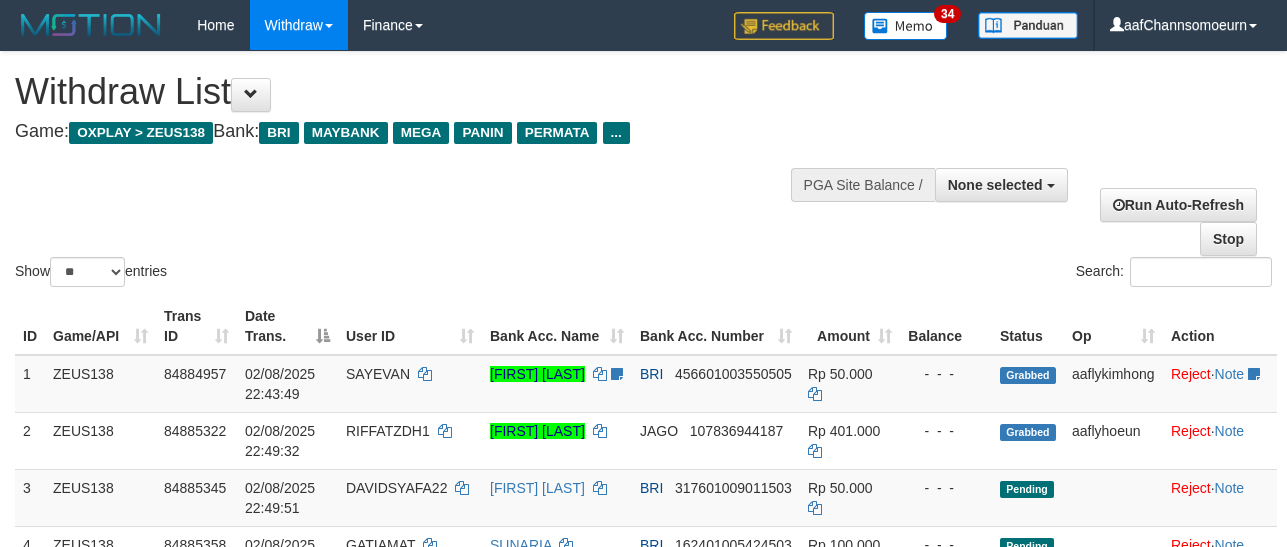 select 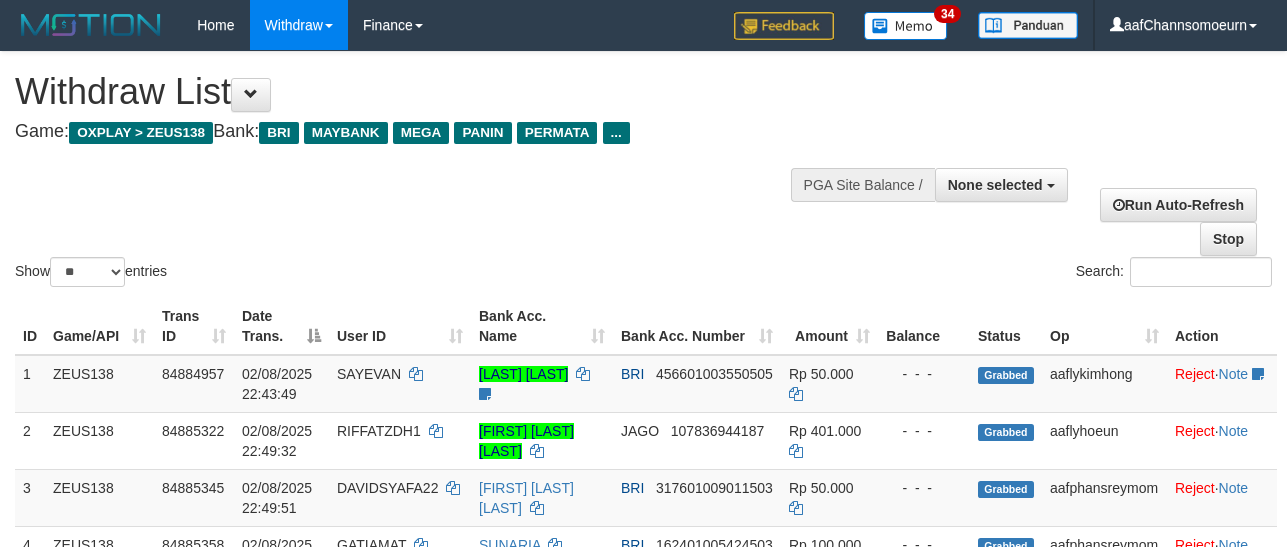 select 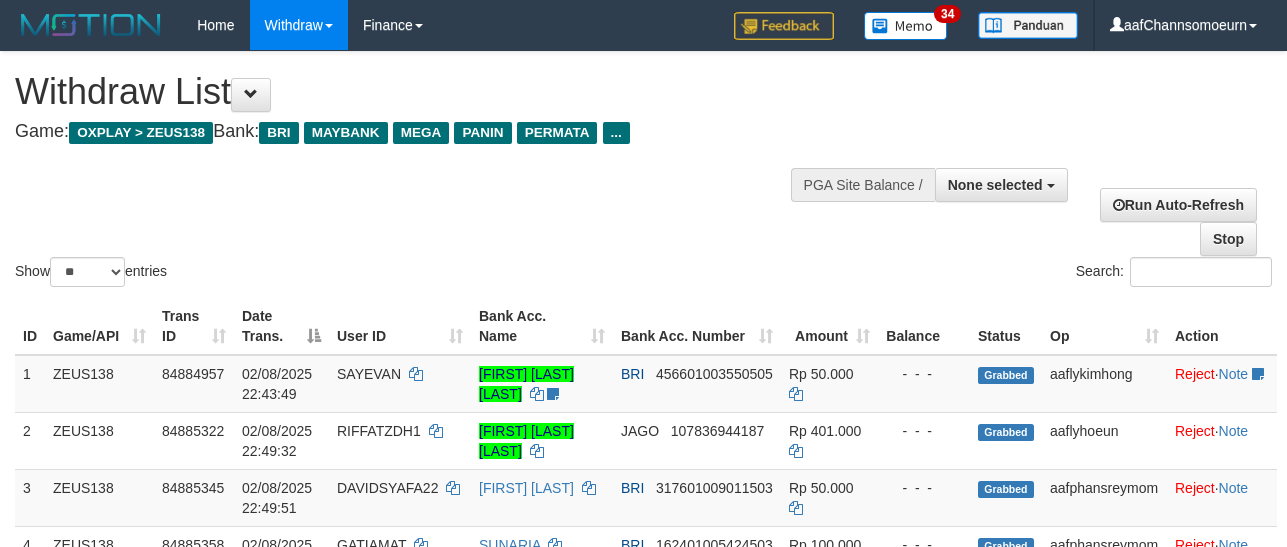 select 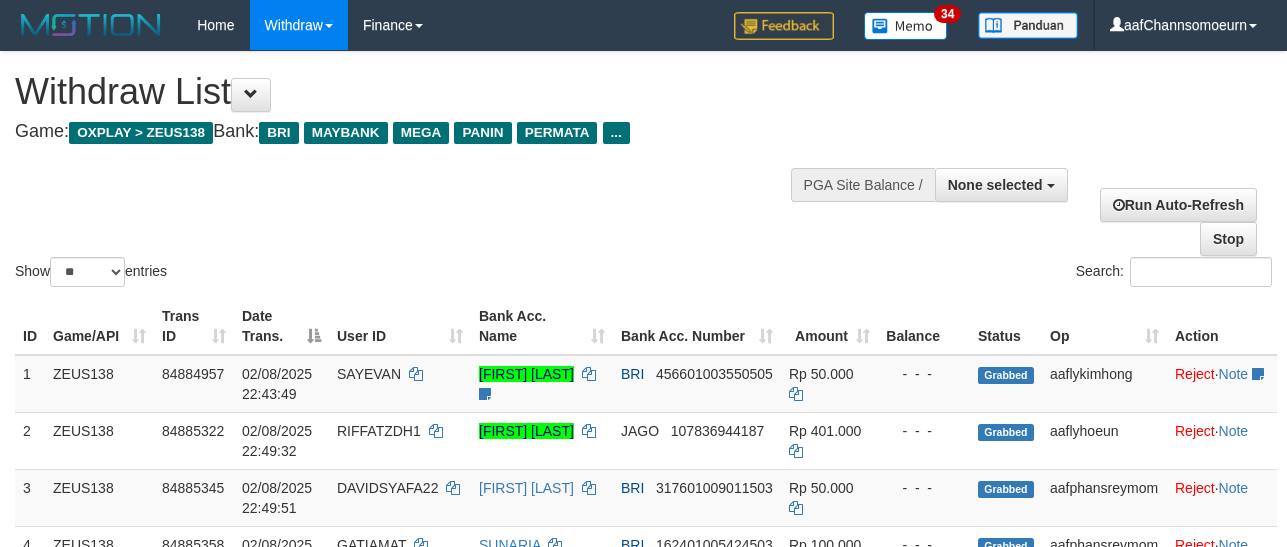select 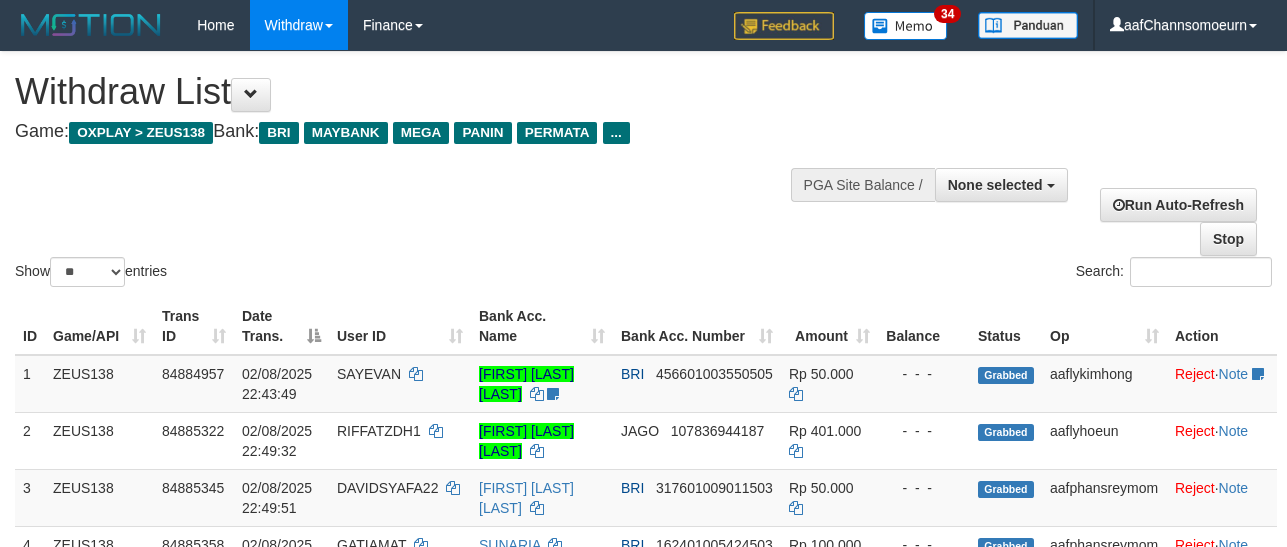 select 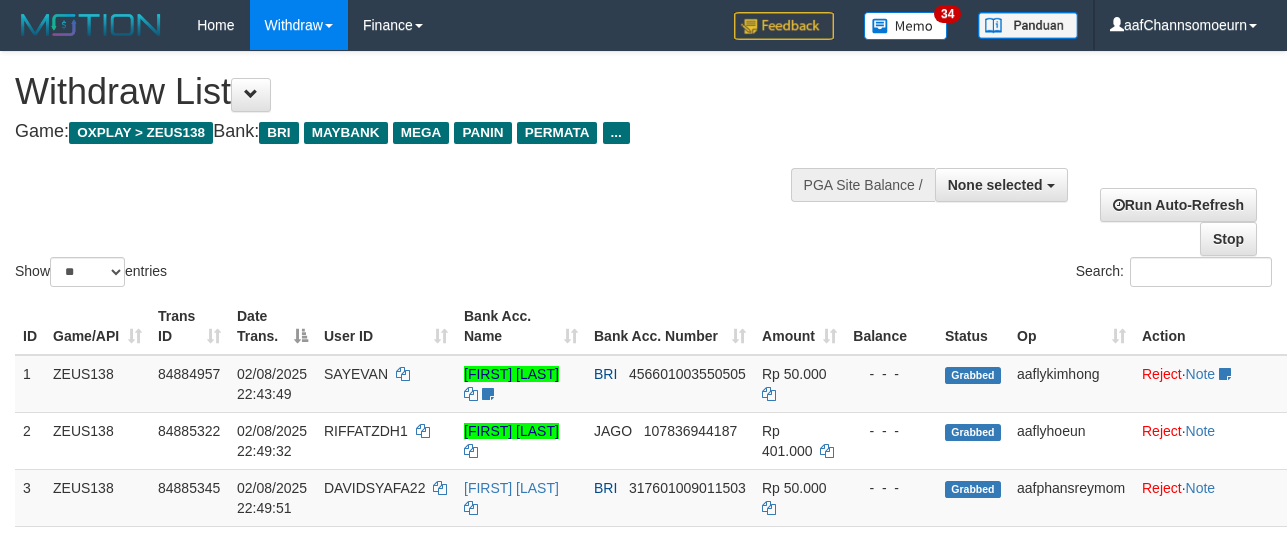 select 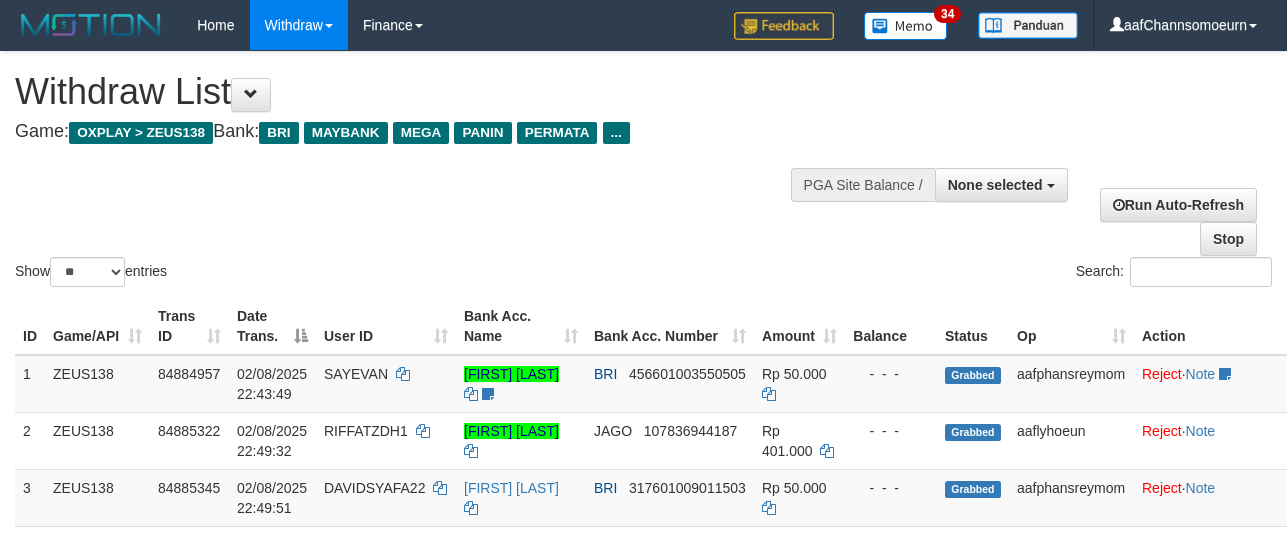select 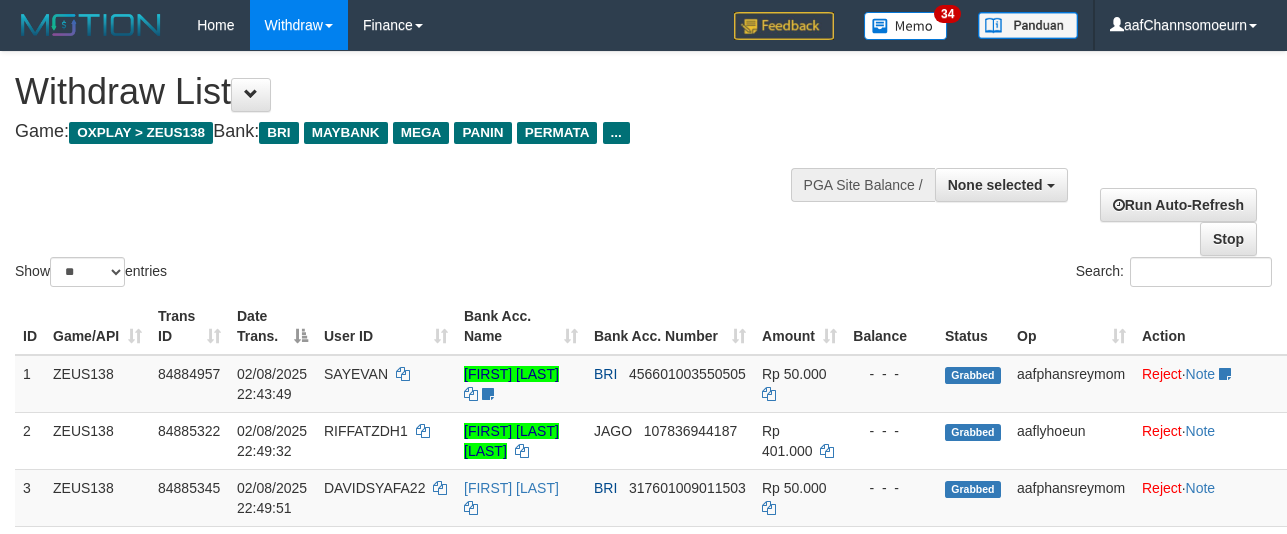 select 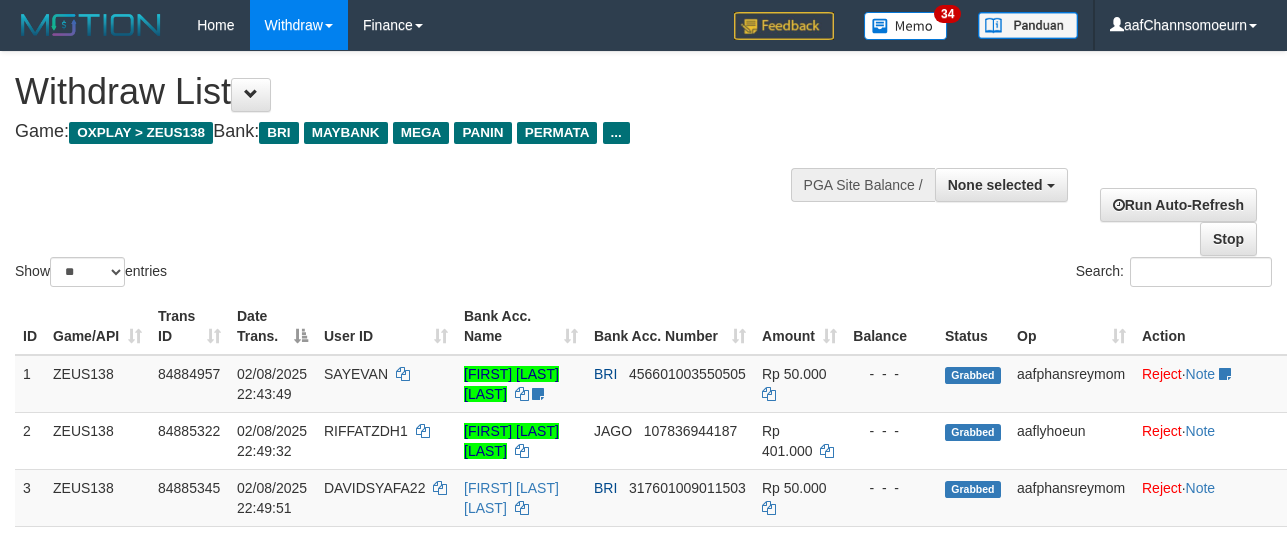 select 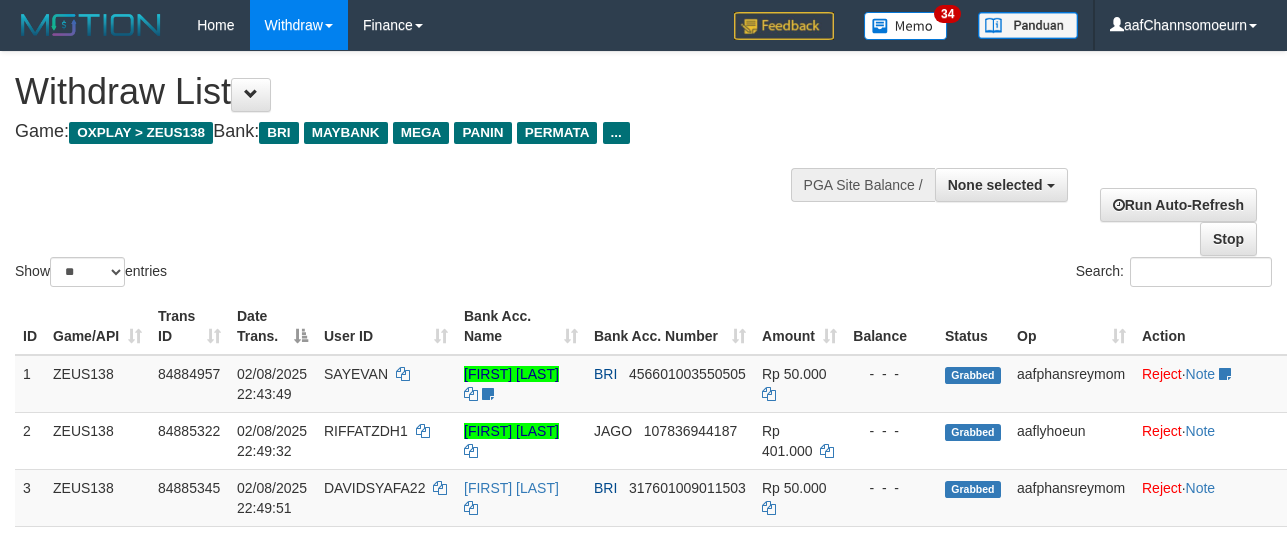 select 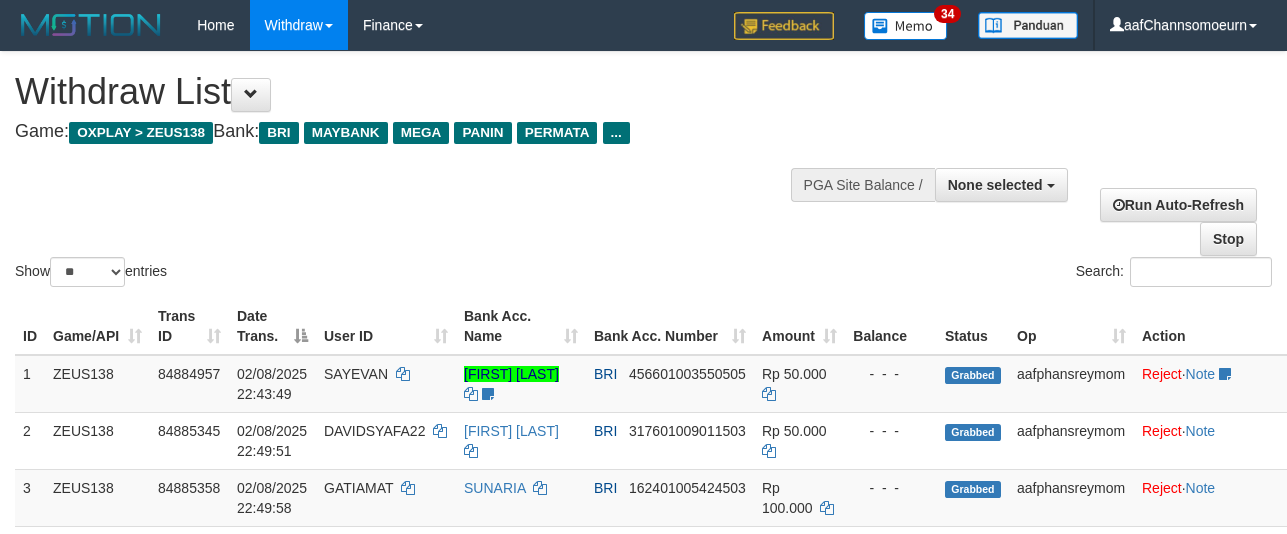 select 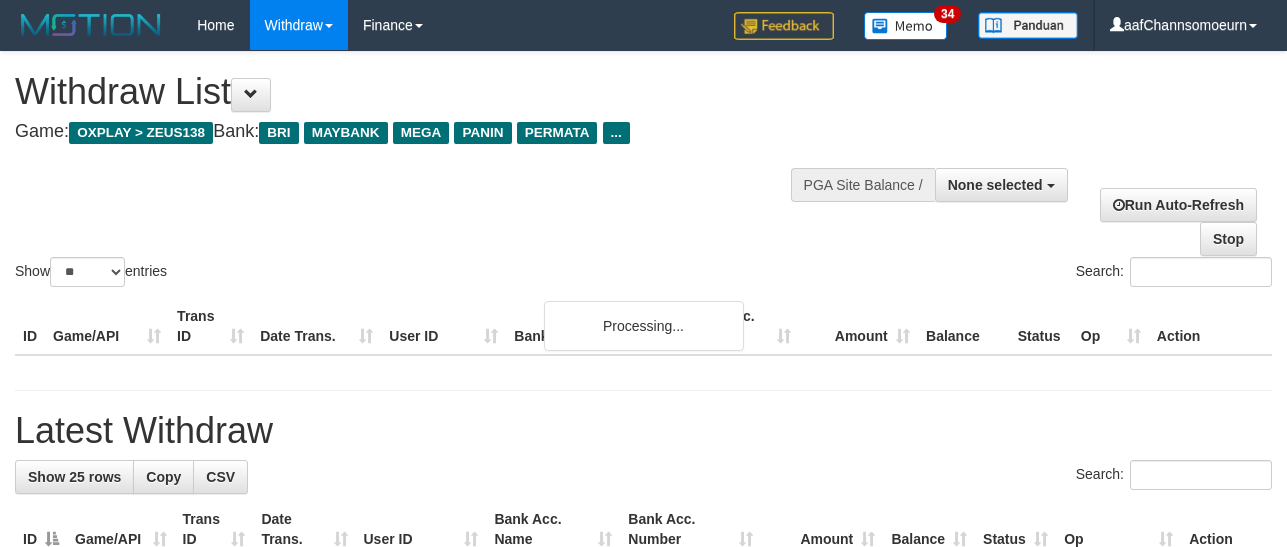 select 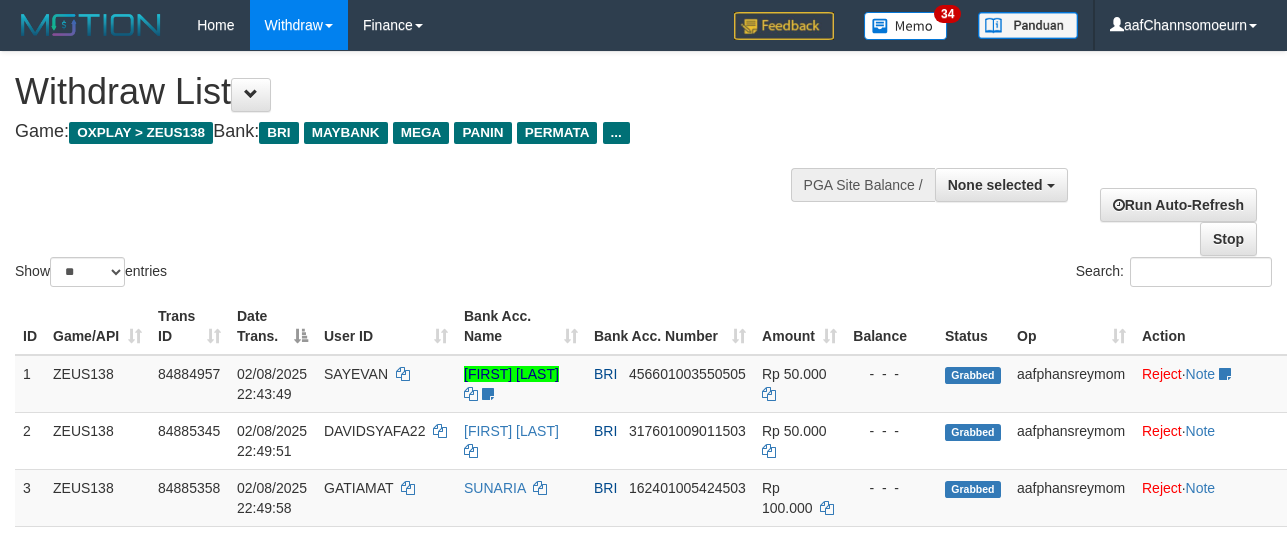 select 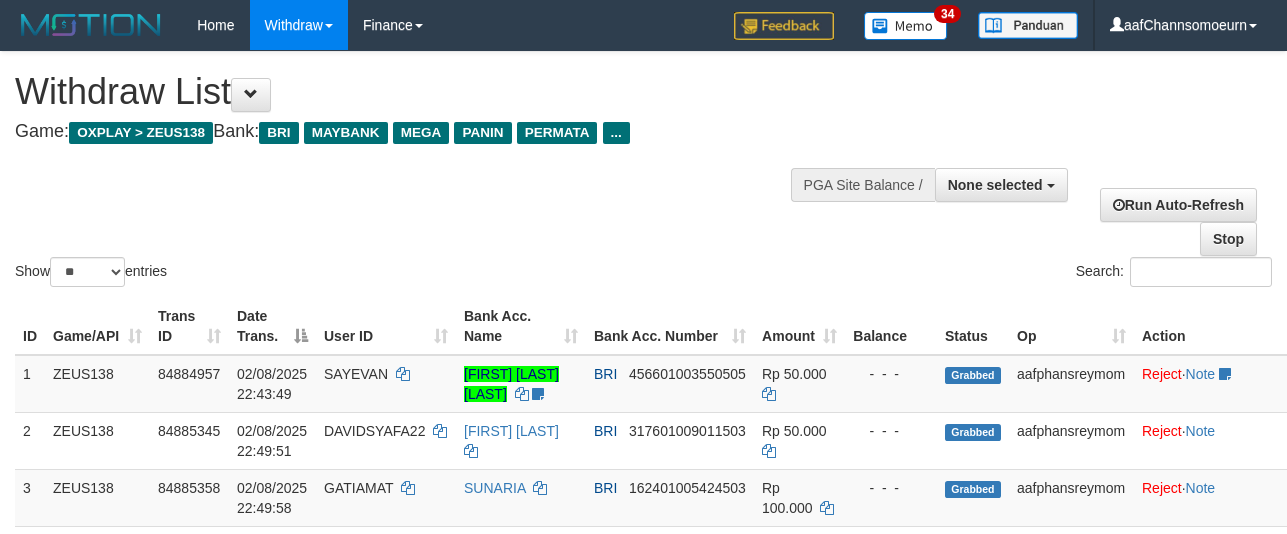 select 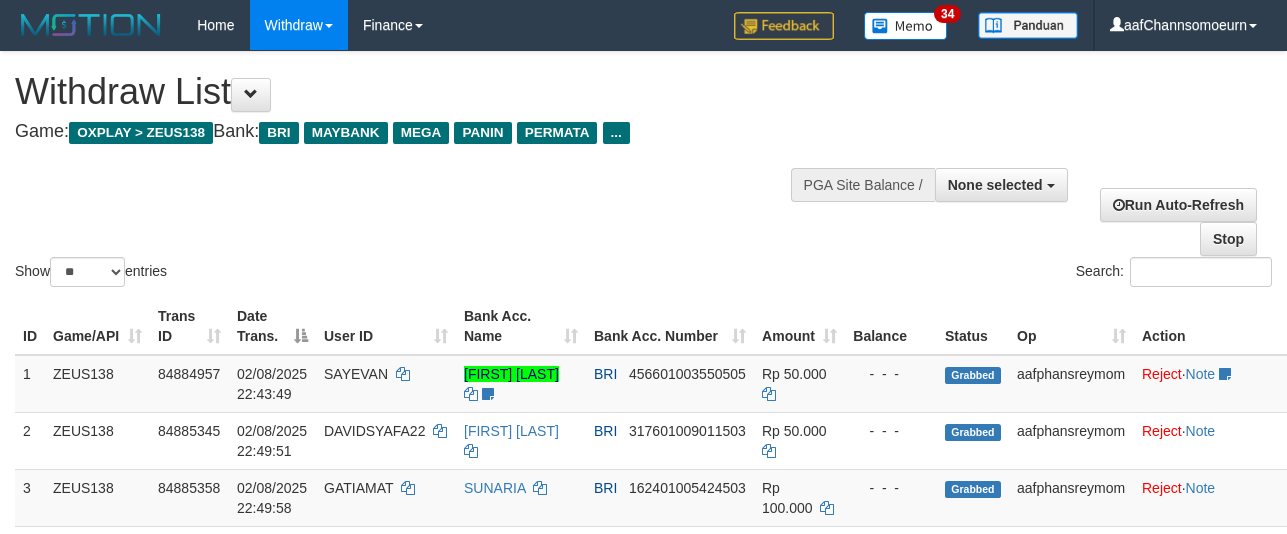 select 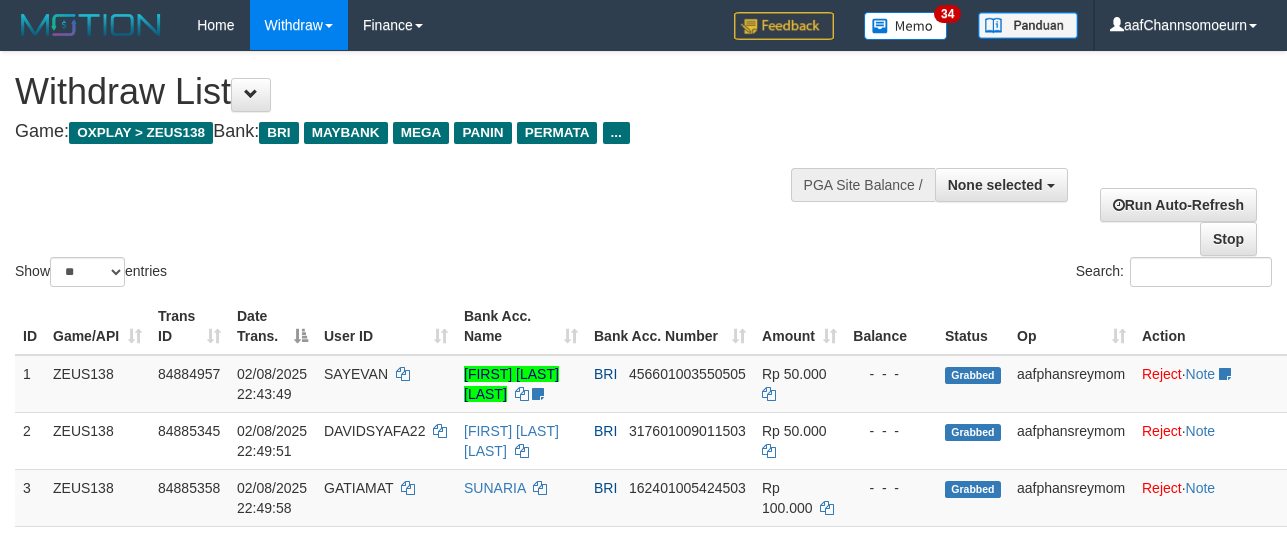 select 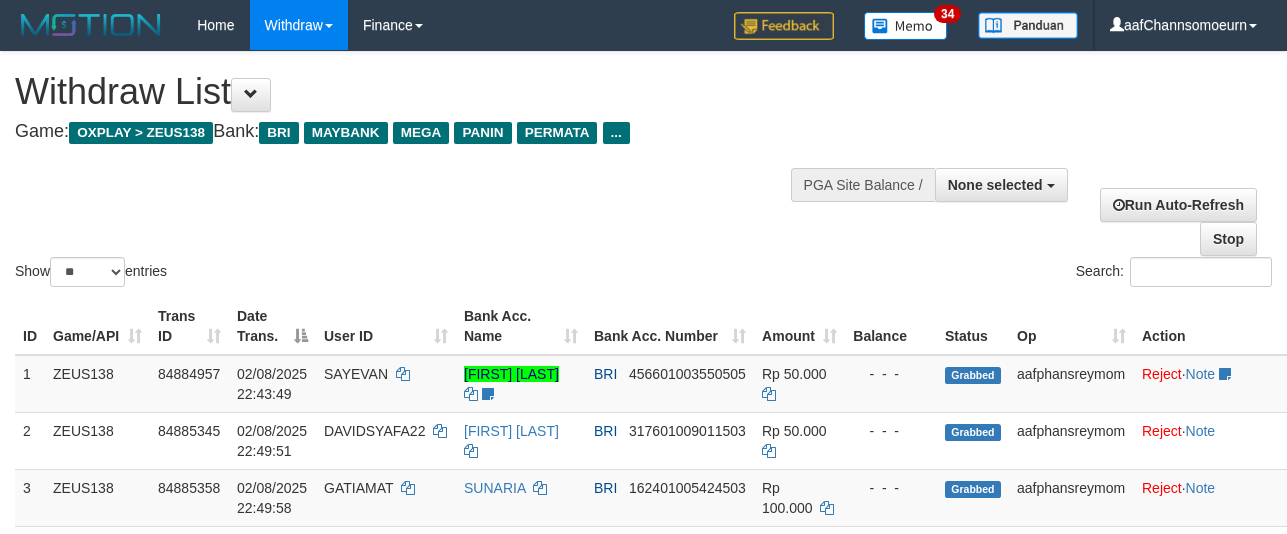 select 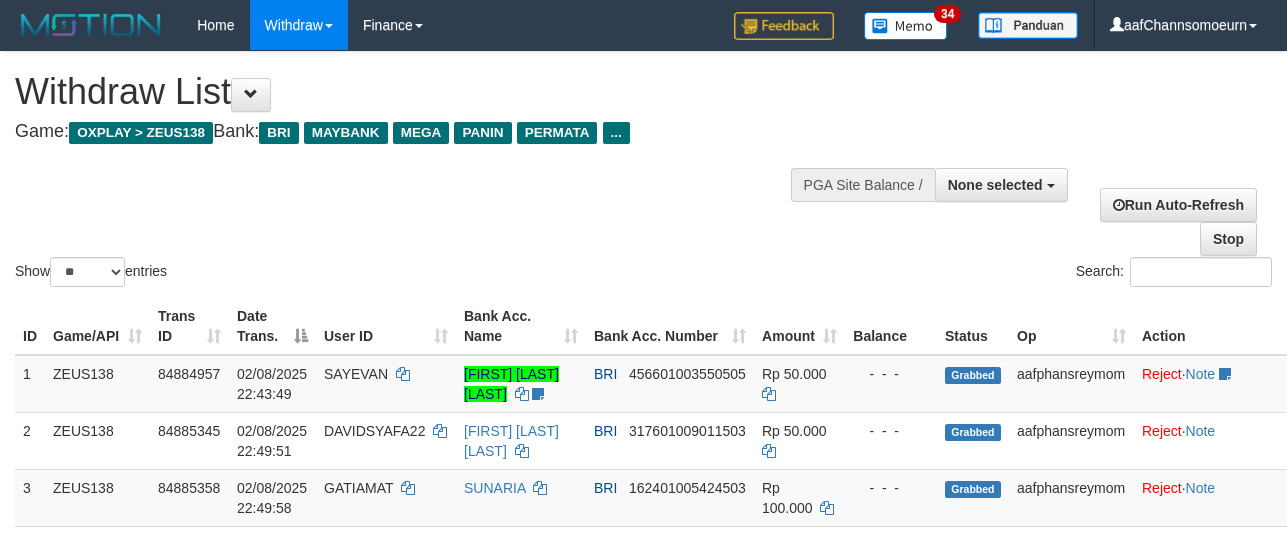 select 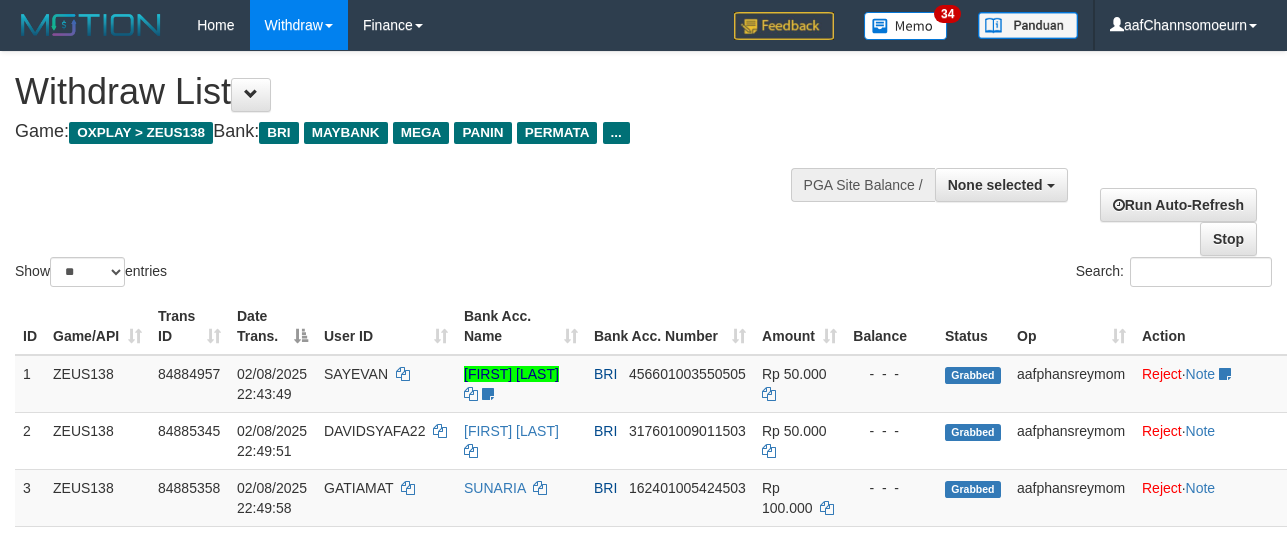 select 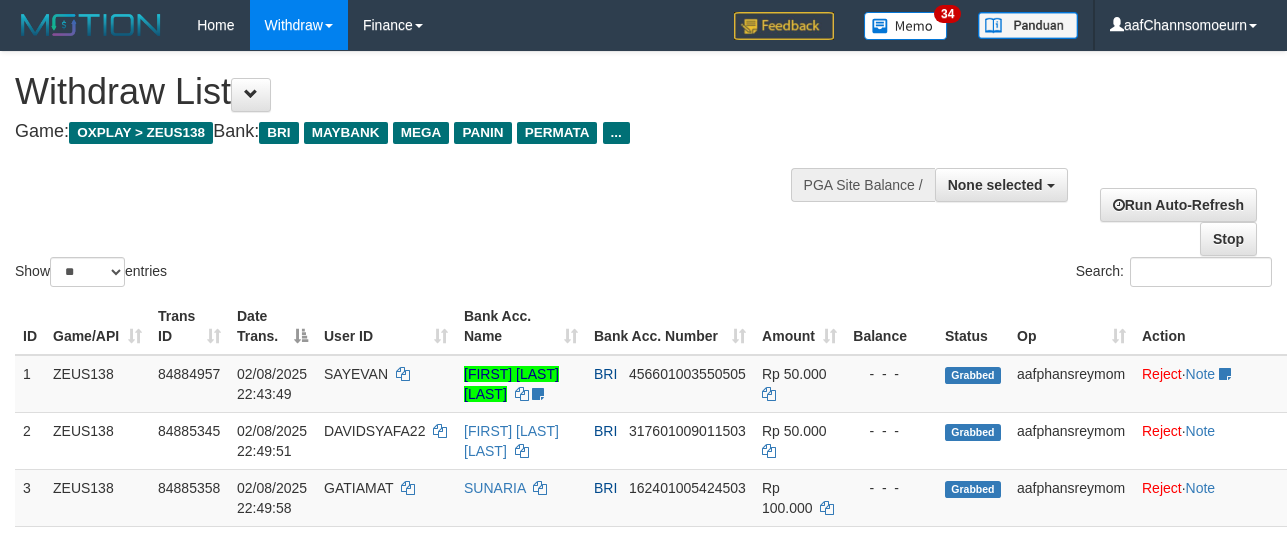 select 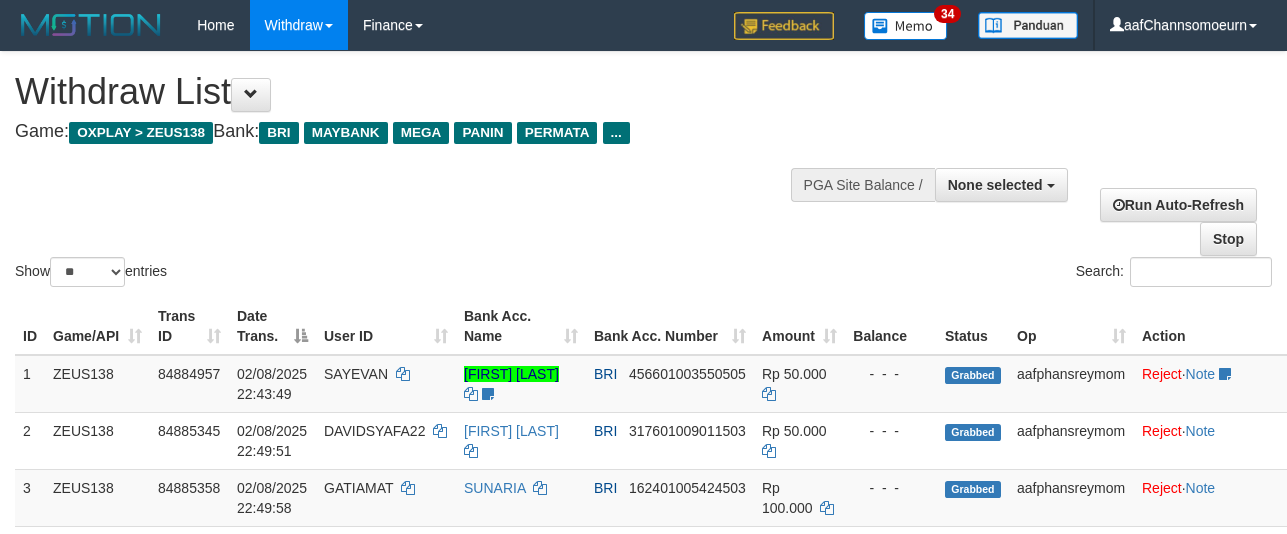 select 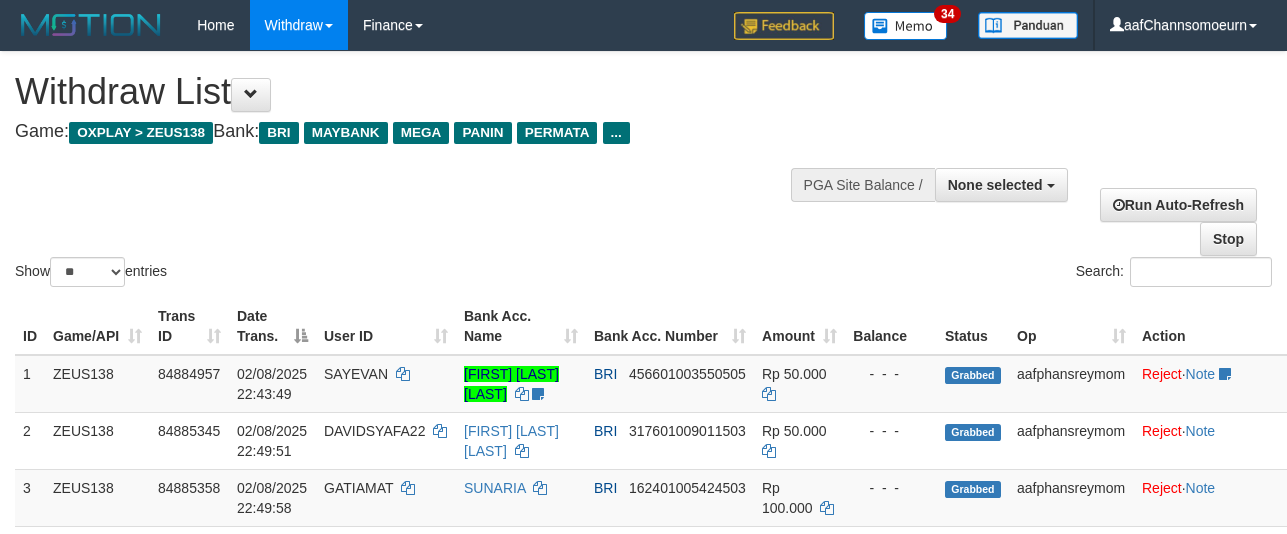 select 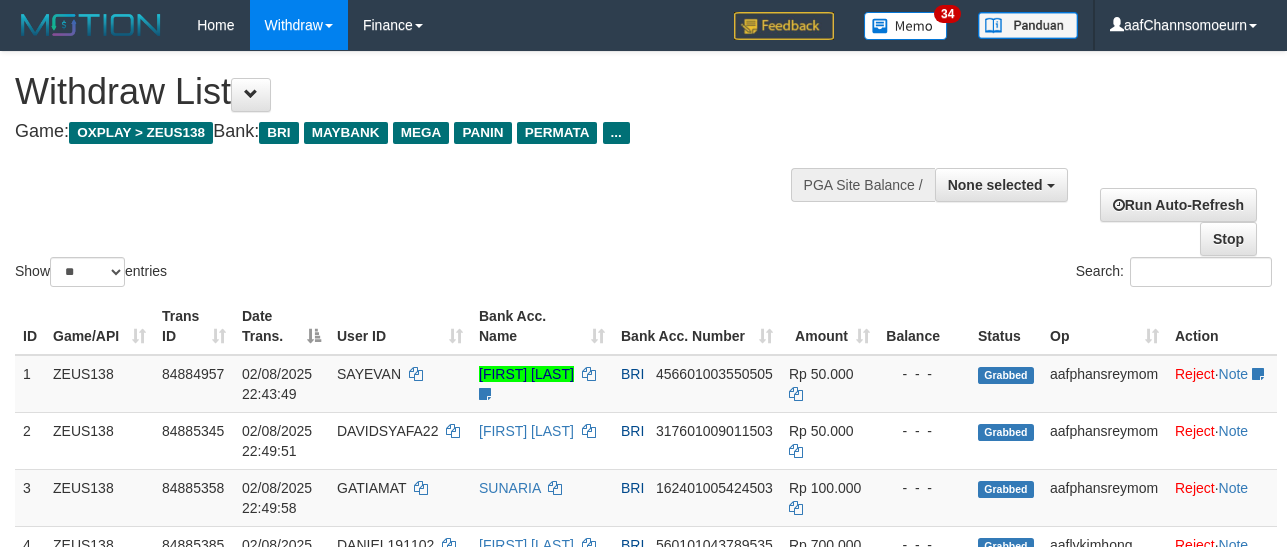 select 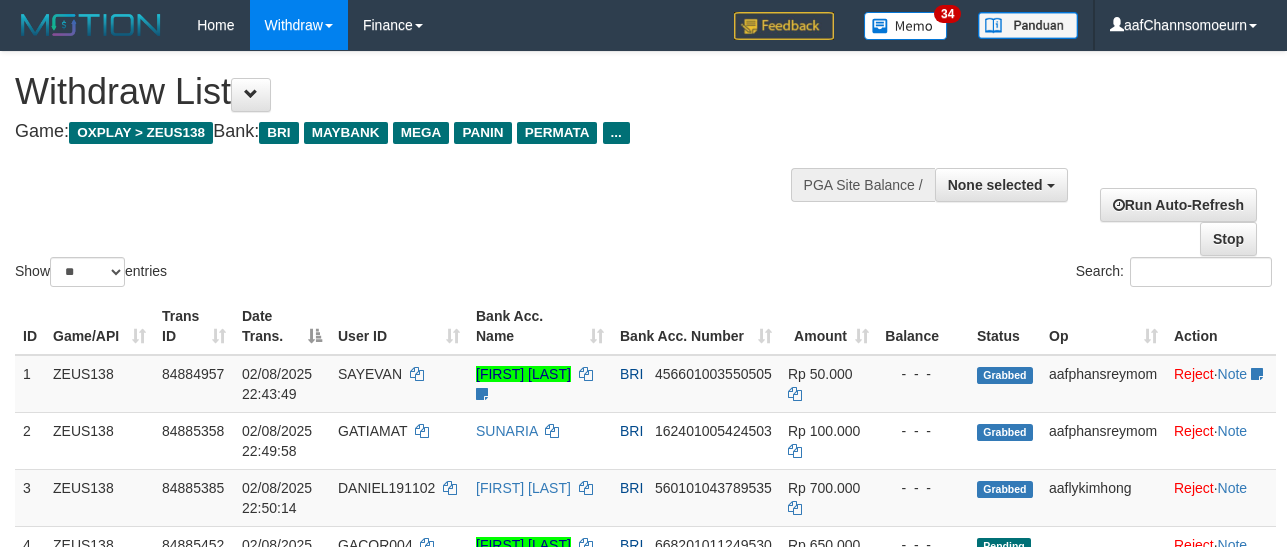 select 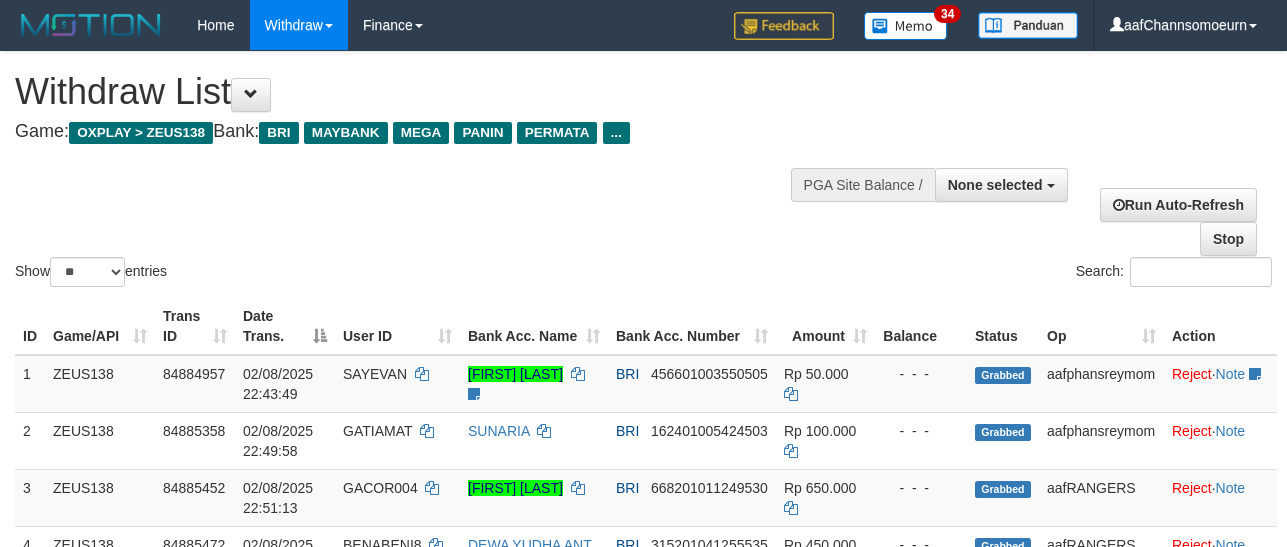 select 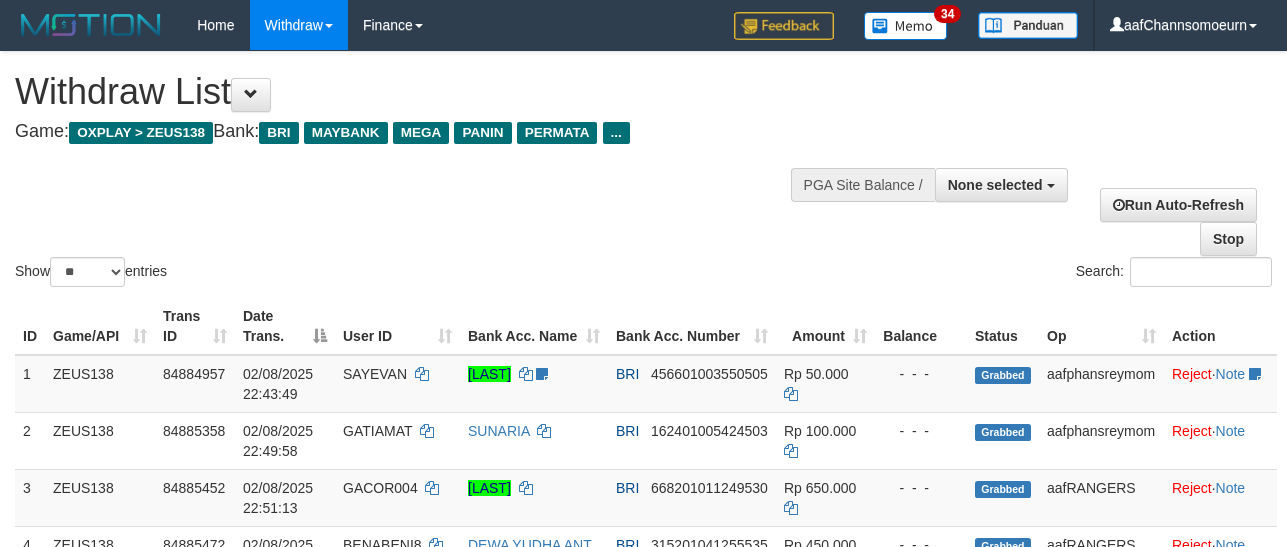 select 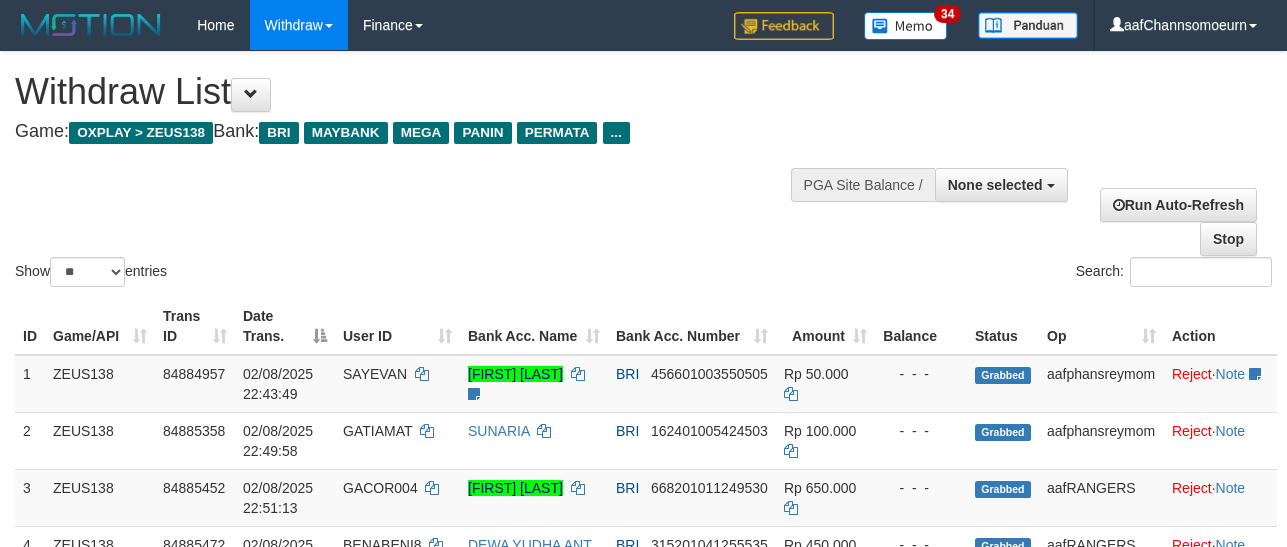 select 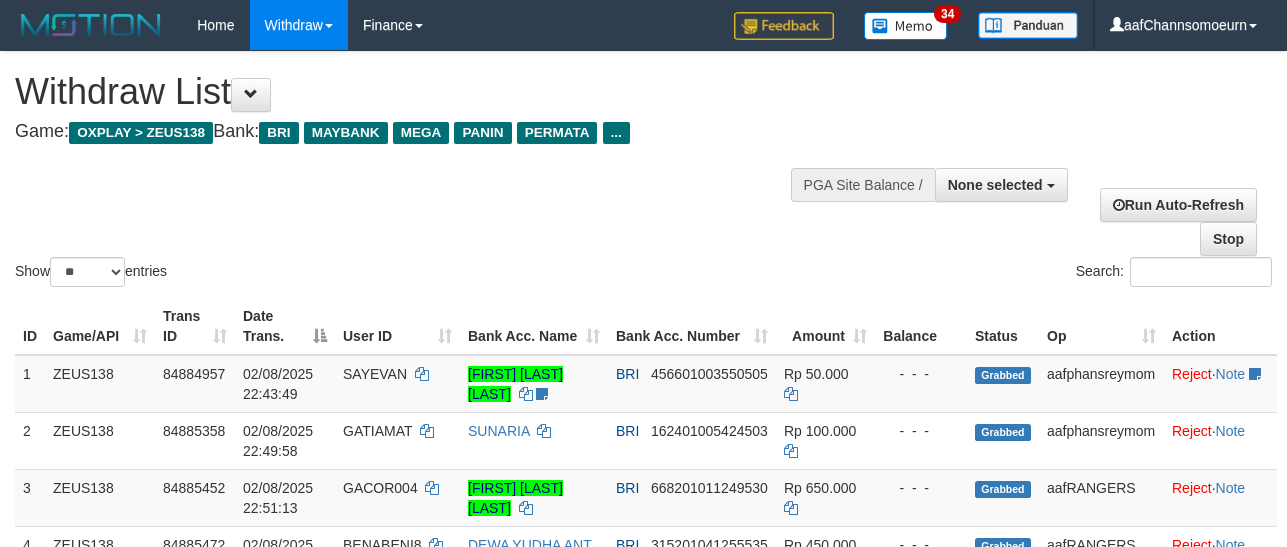 select 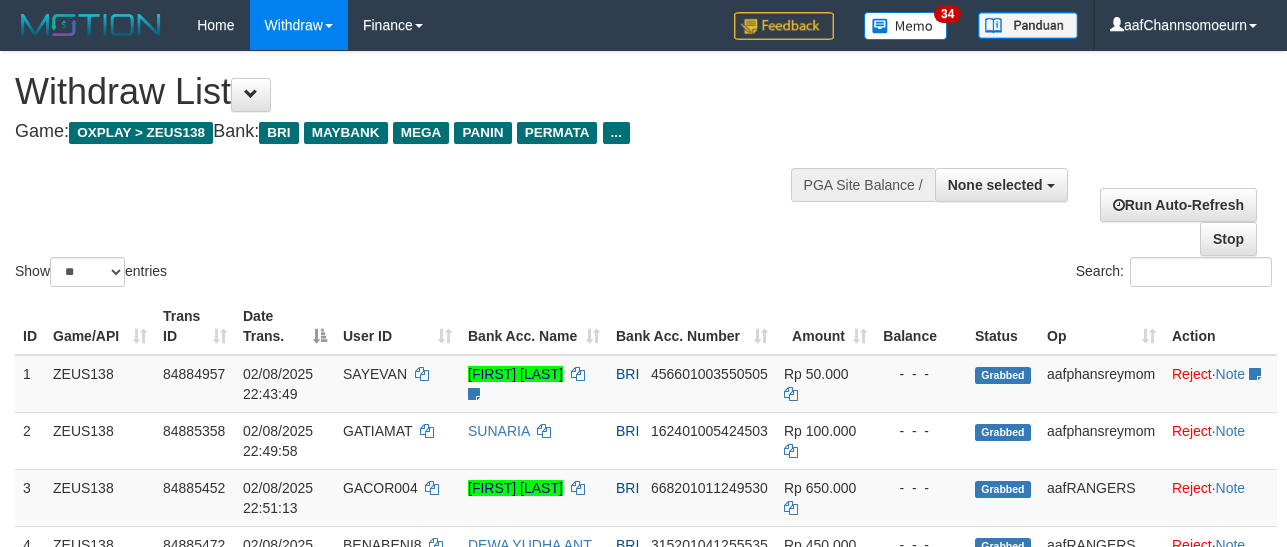 select 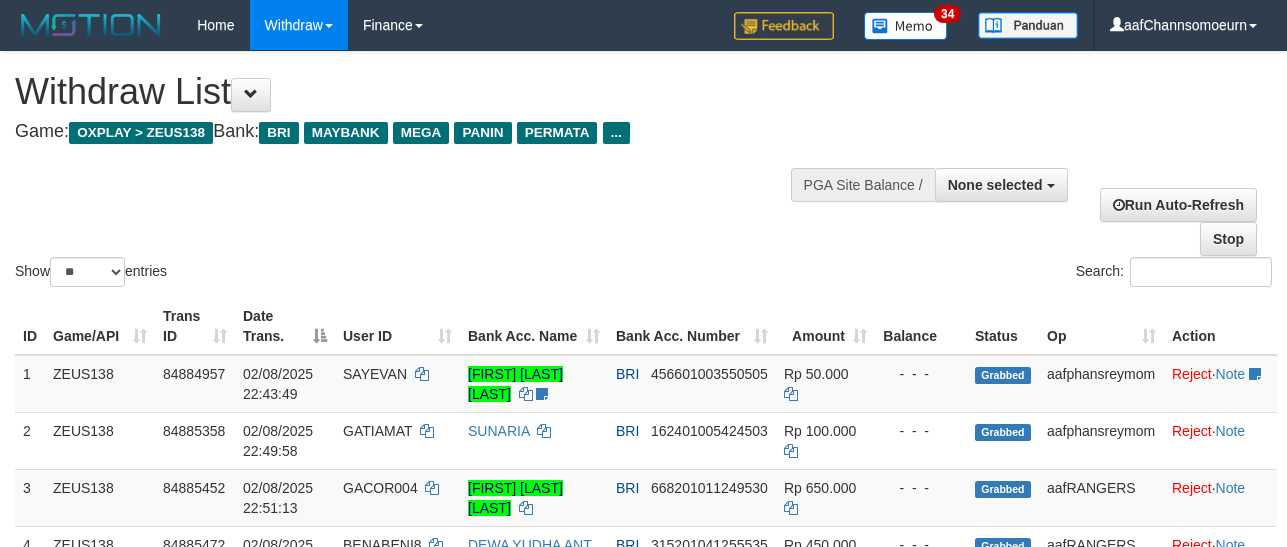 select 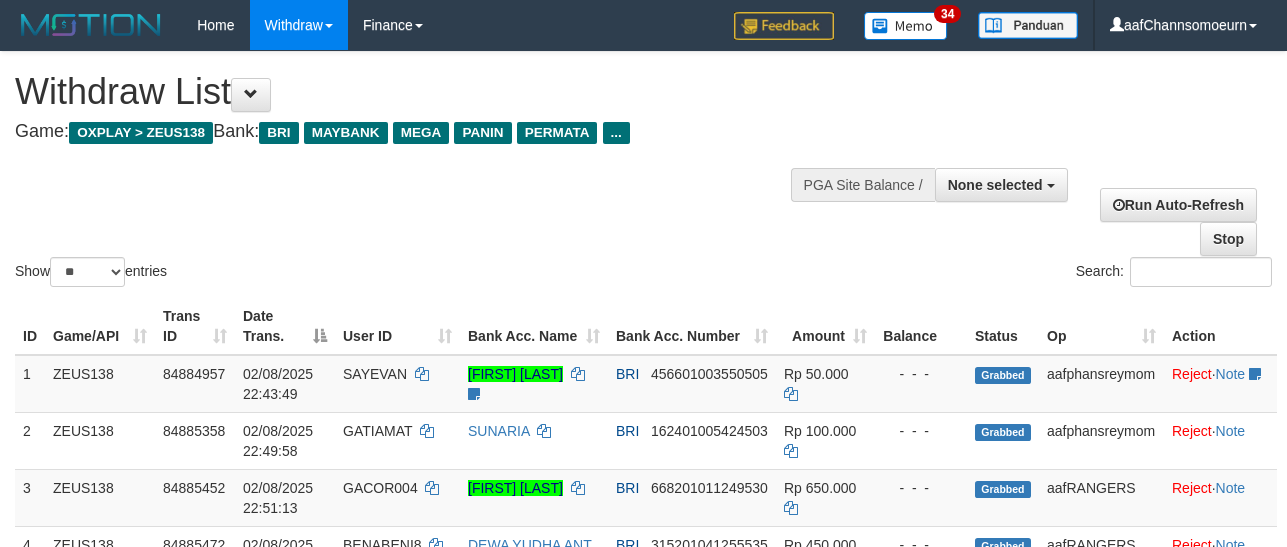 select 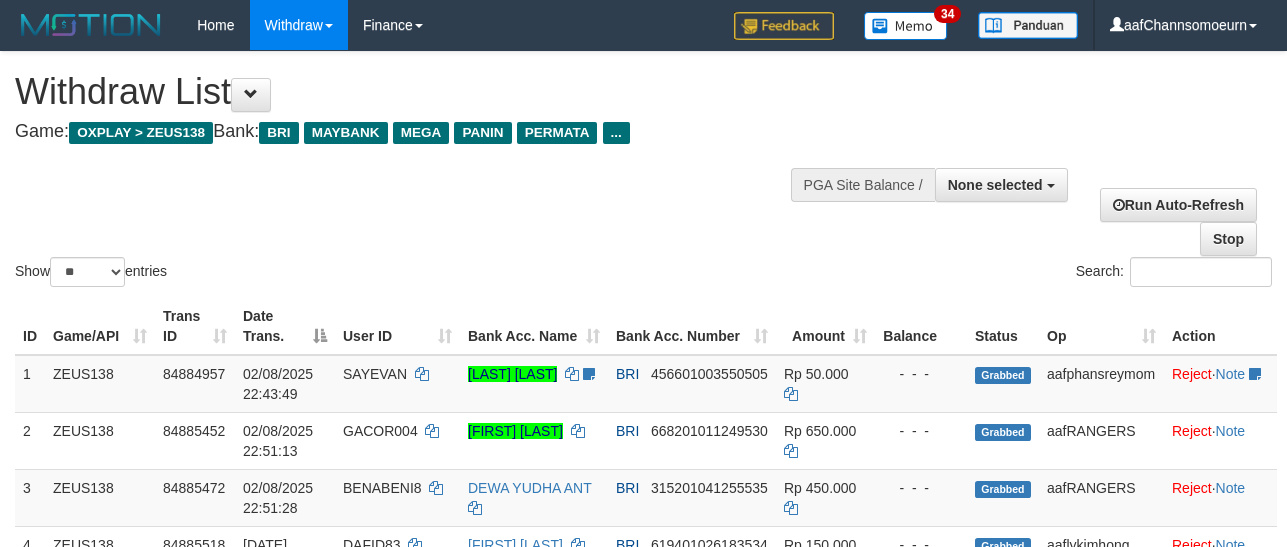 select 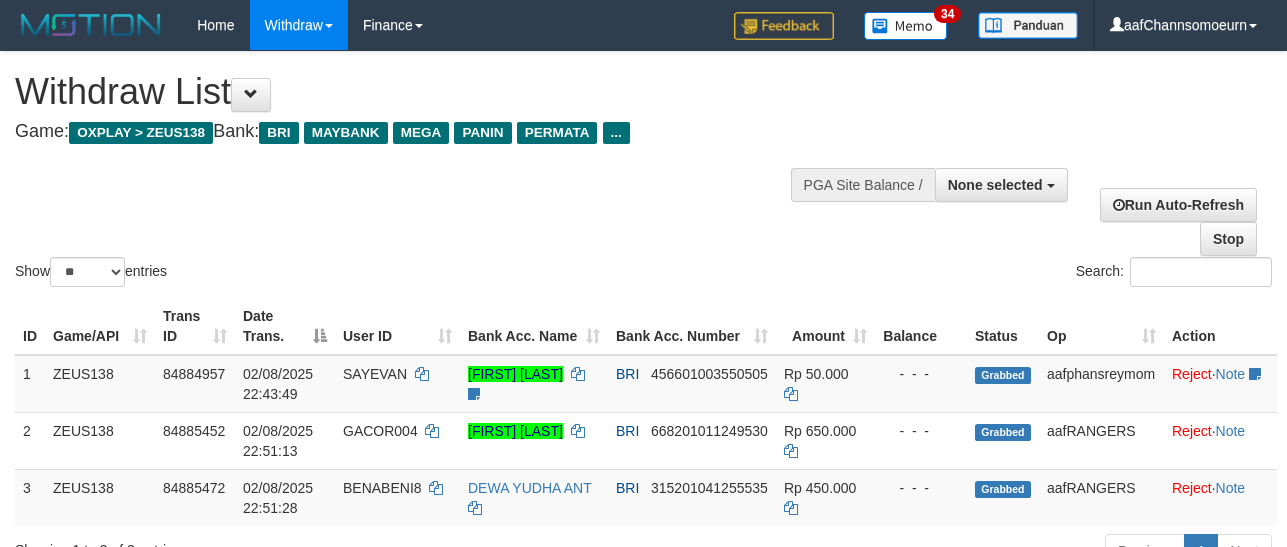 select 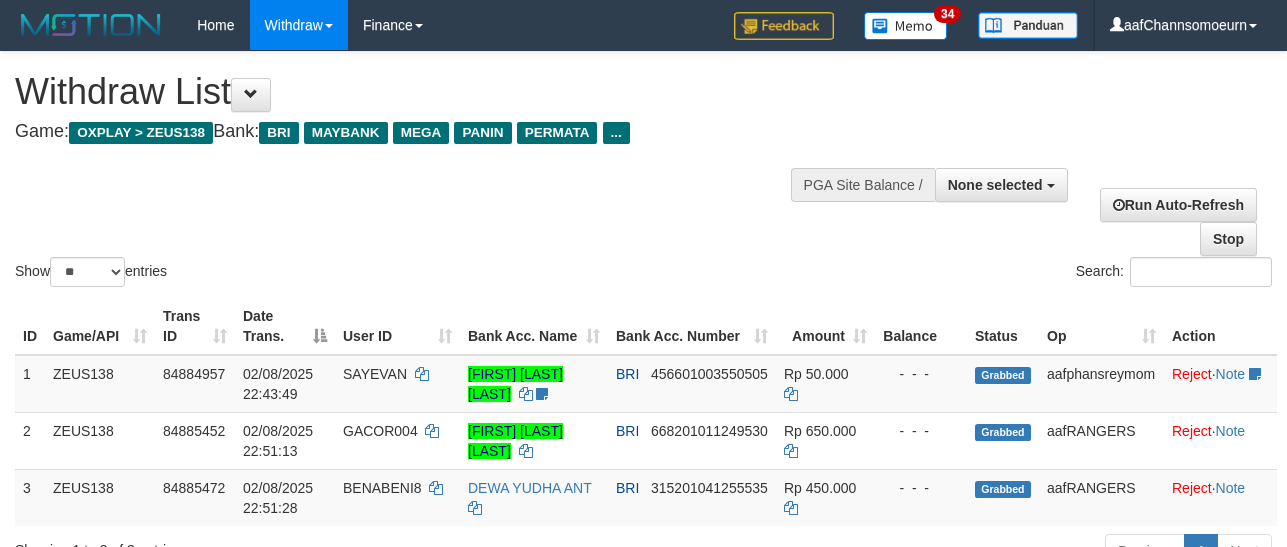 select 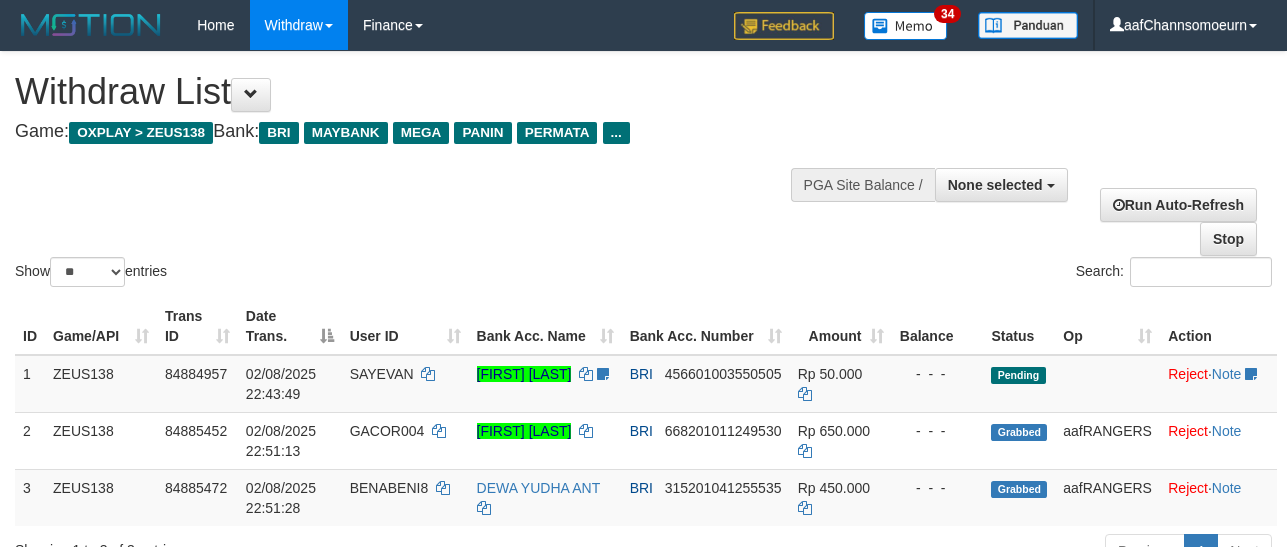 select 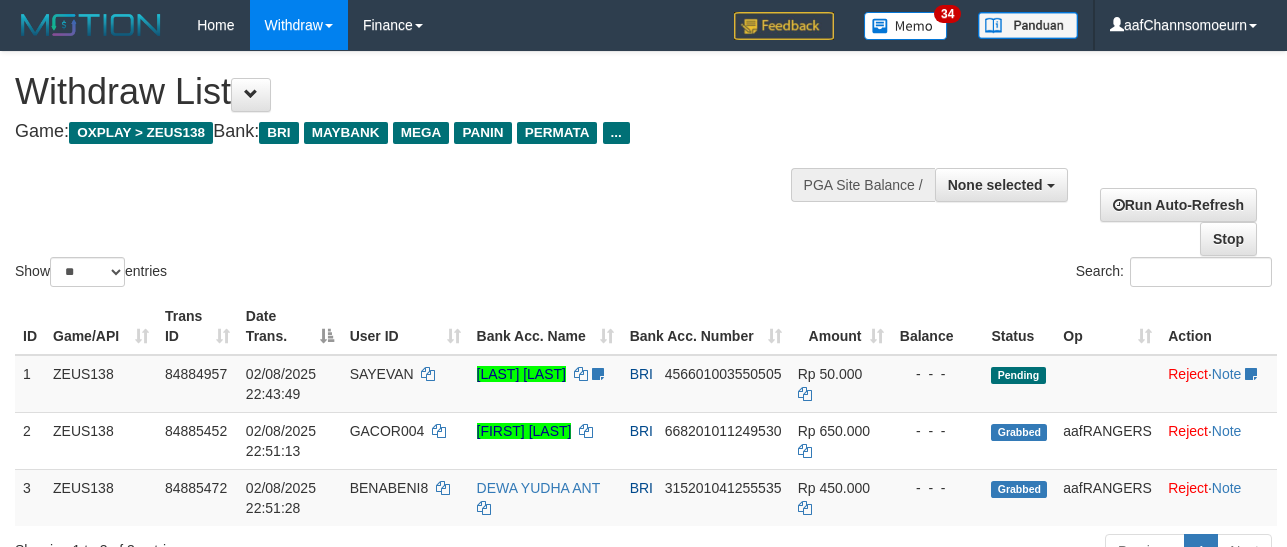 select 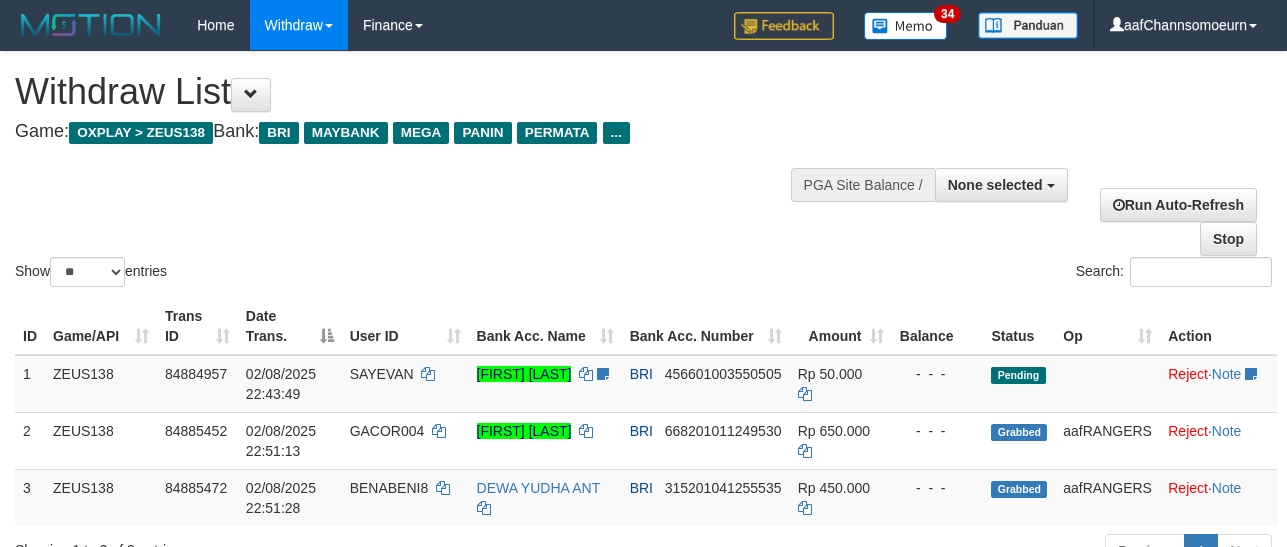 select 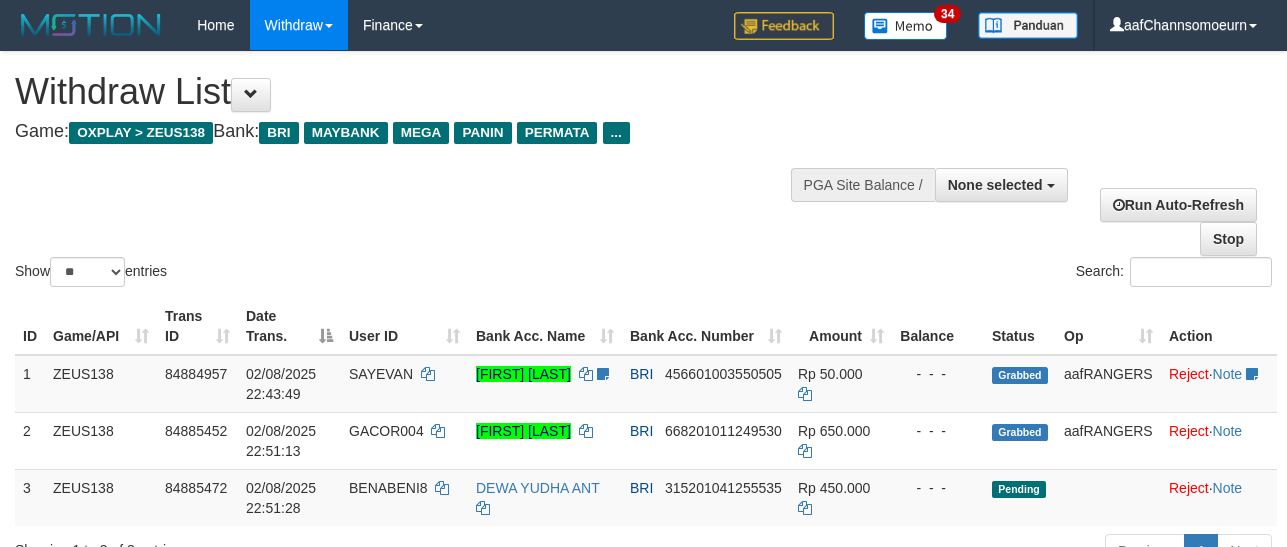 select 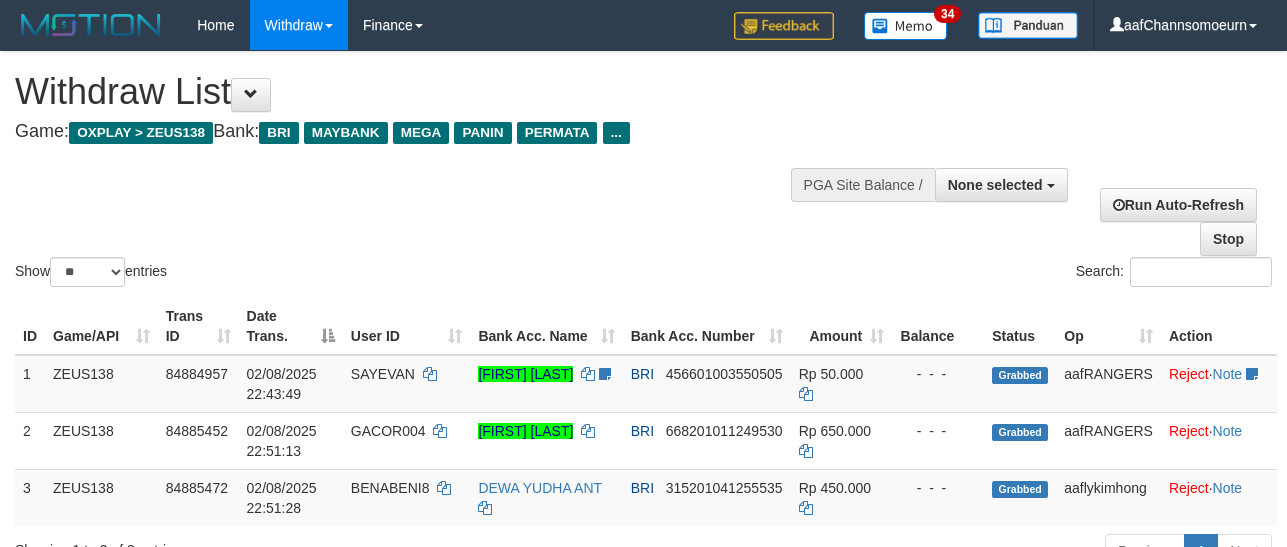 select 